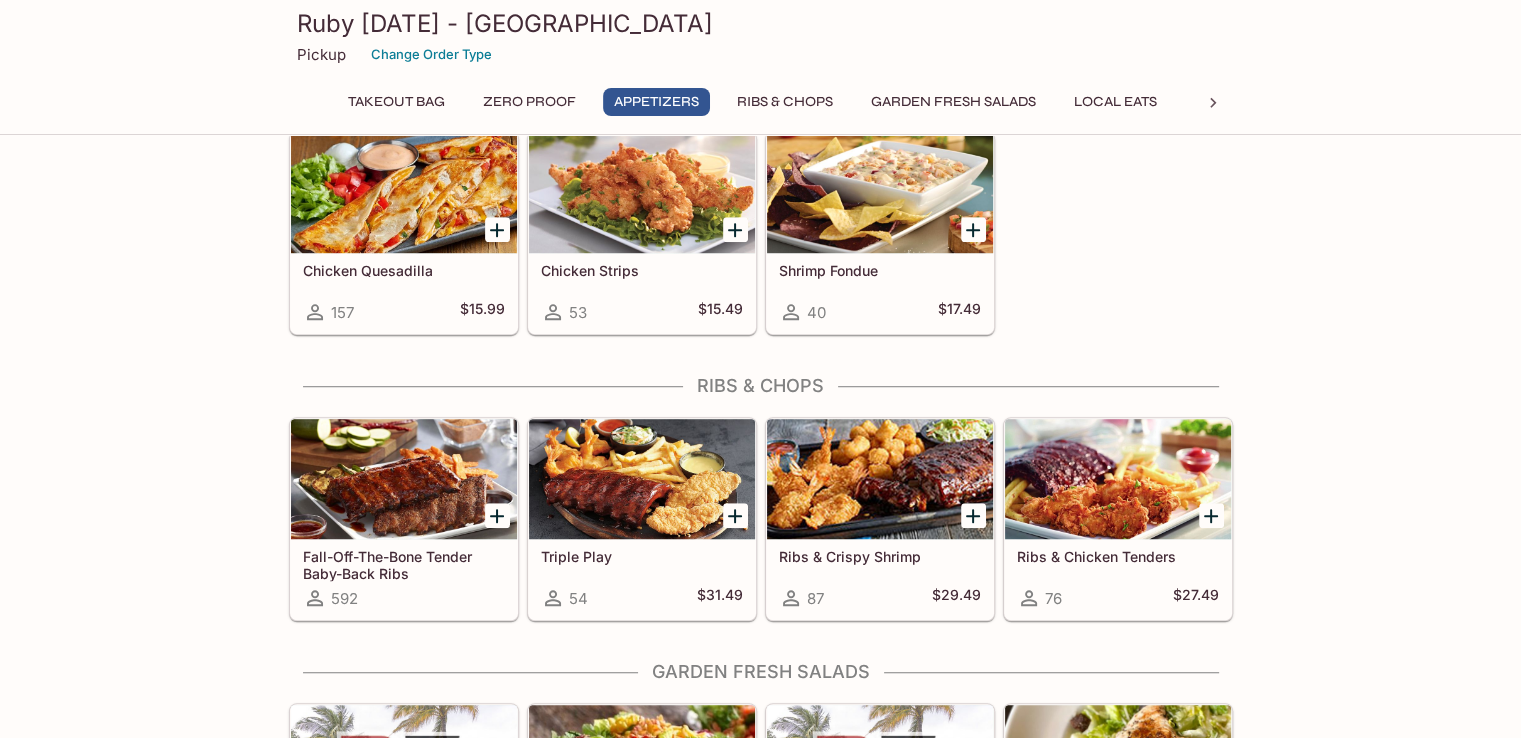 scroll, scrollTop: 1400, scrollLeft: 0, axis: vertical 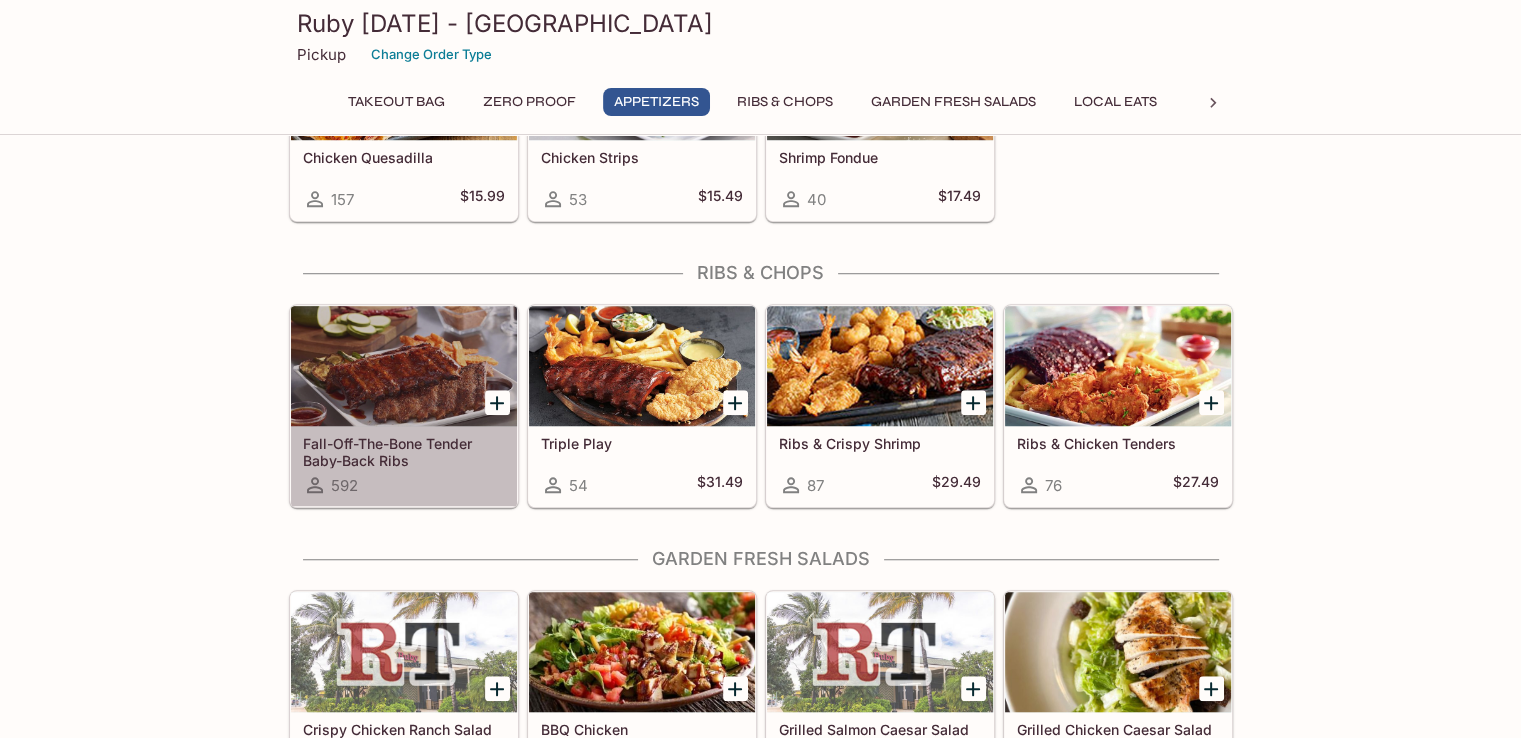 click at bounding box center (404, 366) 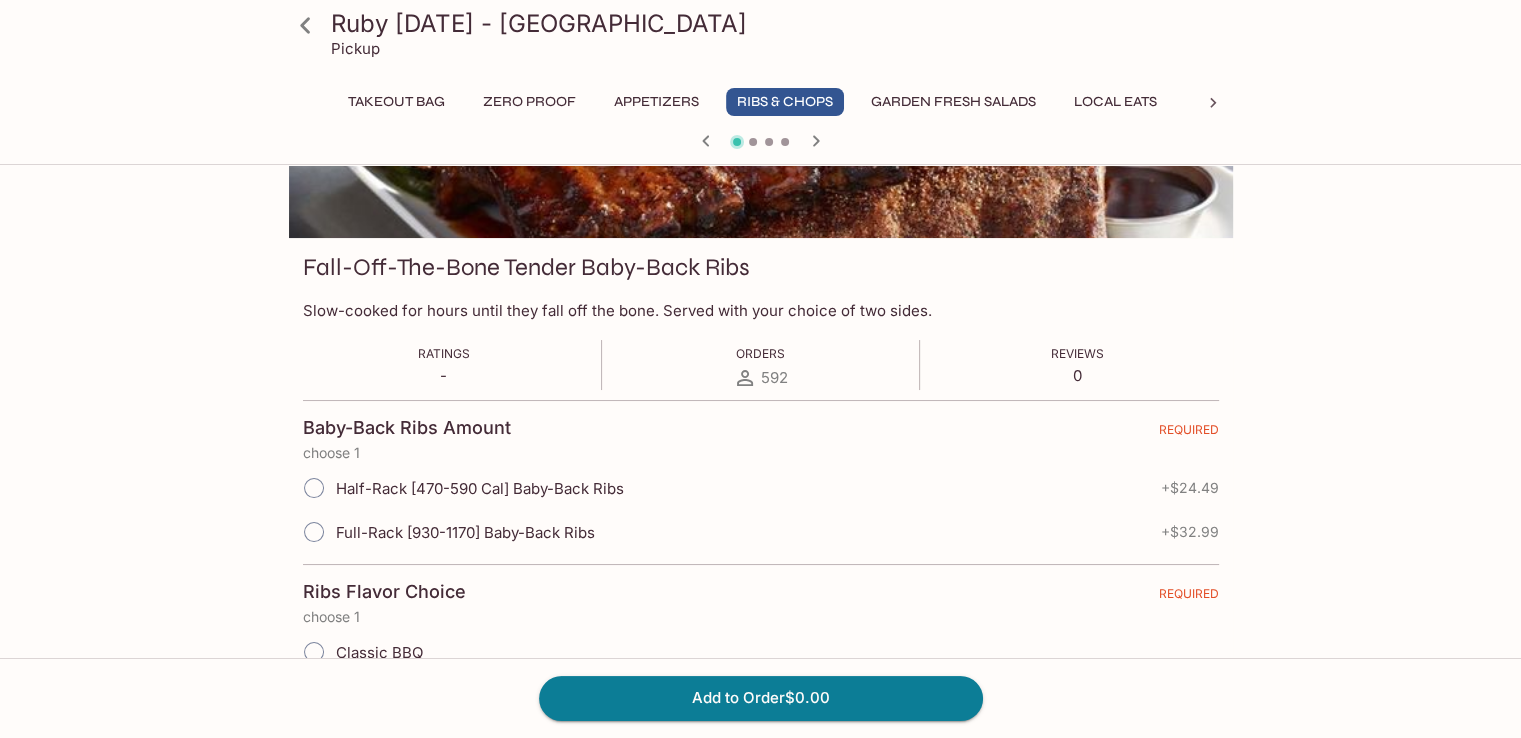 scroll, scrollTop: 266, scrollLeft: 0, axis: vertical 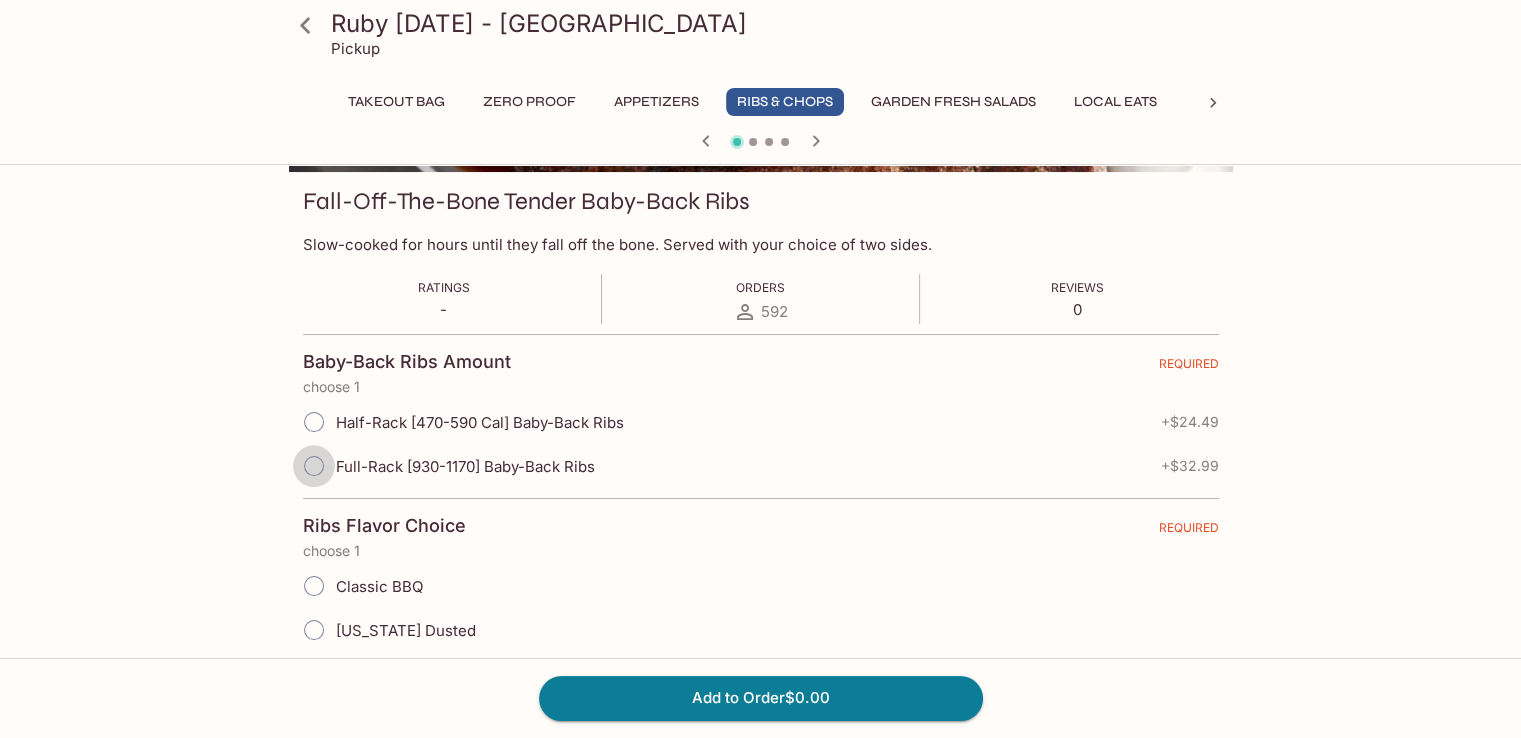 click on "Full-Rack [930-1170] Baby-Back Ribs" at bounding box center [314, 466] 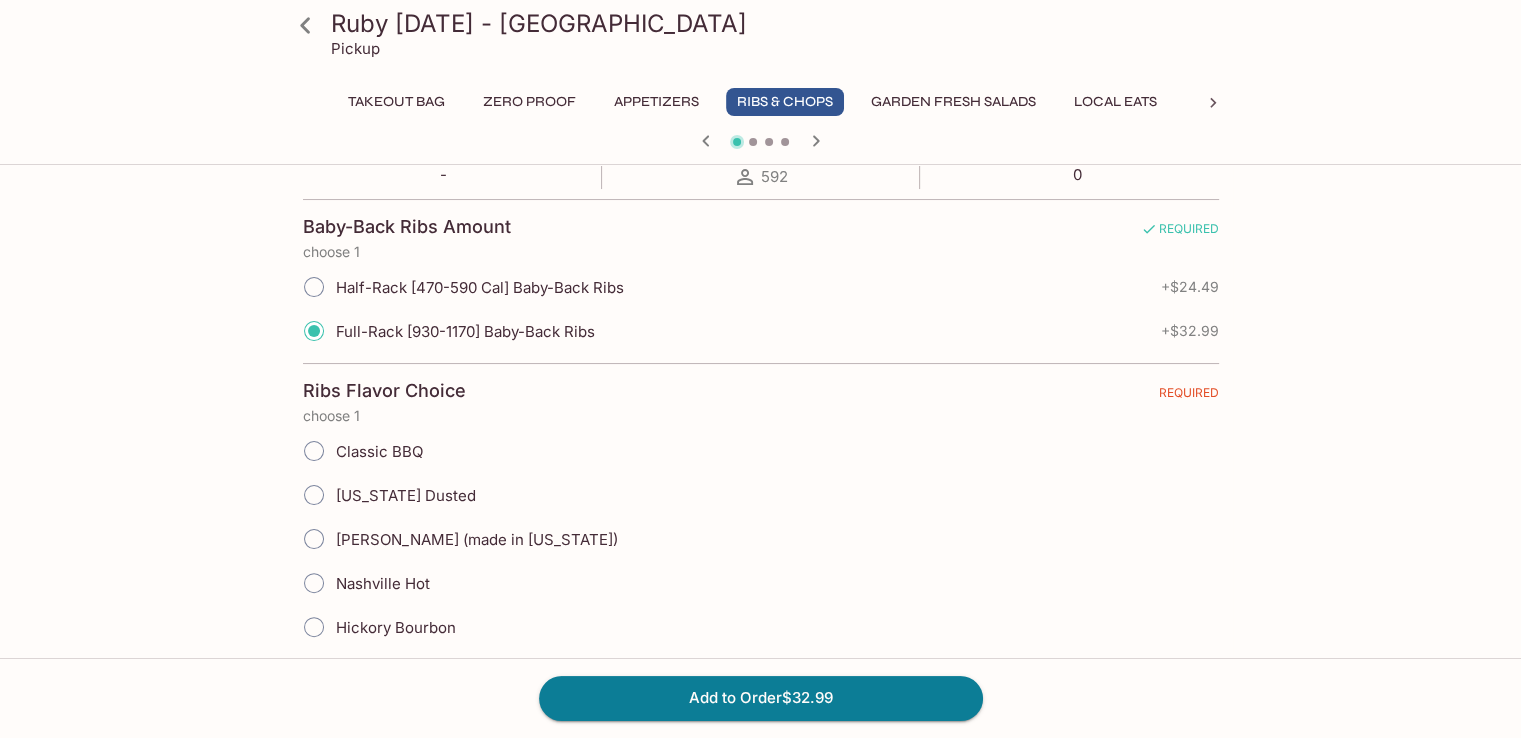 scroll, scrollTop: 400, scrollLeft: 0, axis: vertical 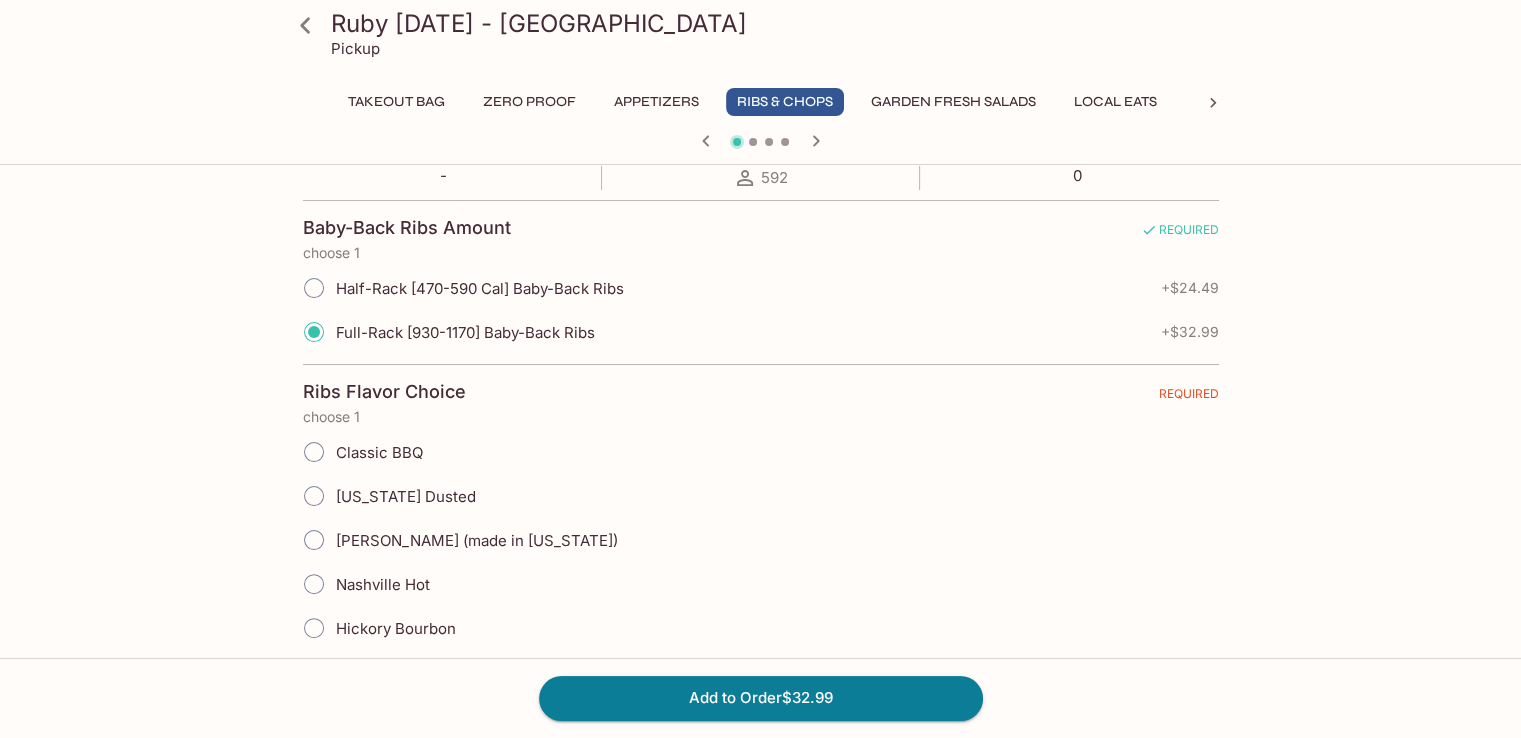 click on "Half-Rack [470-590 Cal] Baby-Back Ribs" at bounding box center [314, 288] 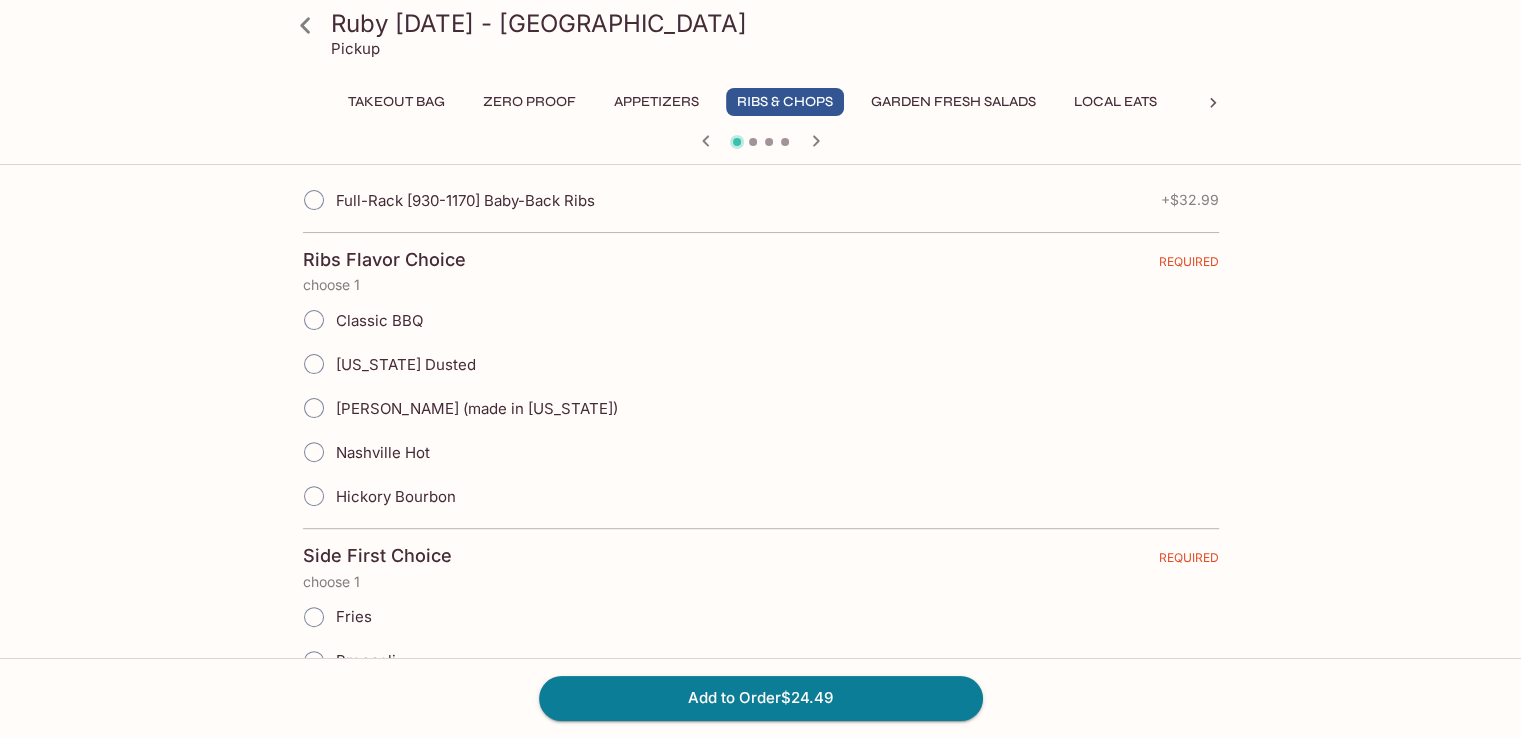 scroll, scrollTop: 533, scrollLeft: 0, axis: vertical 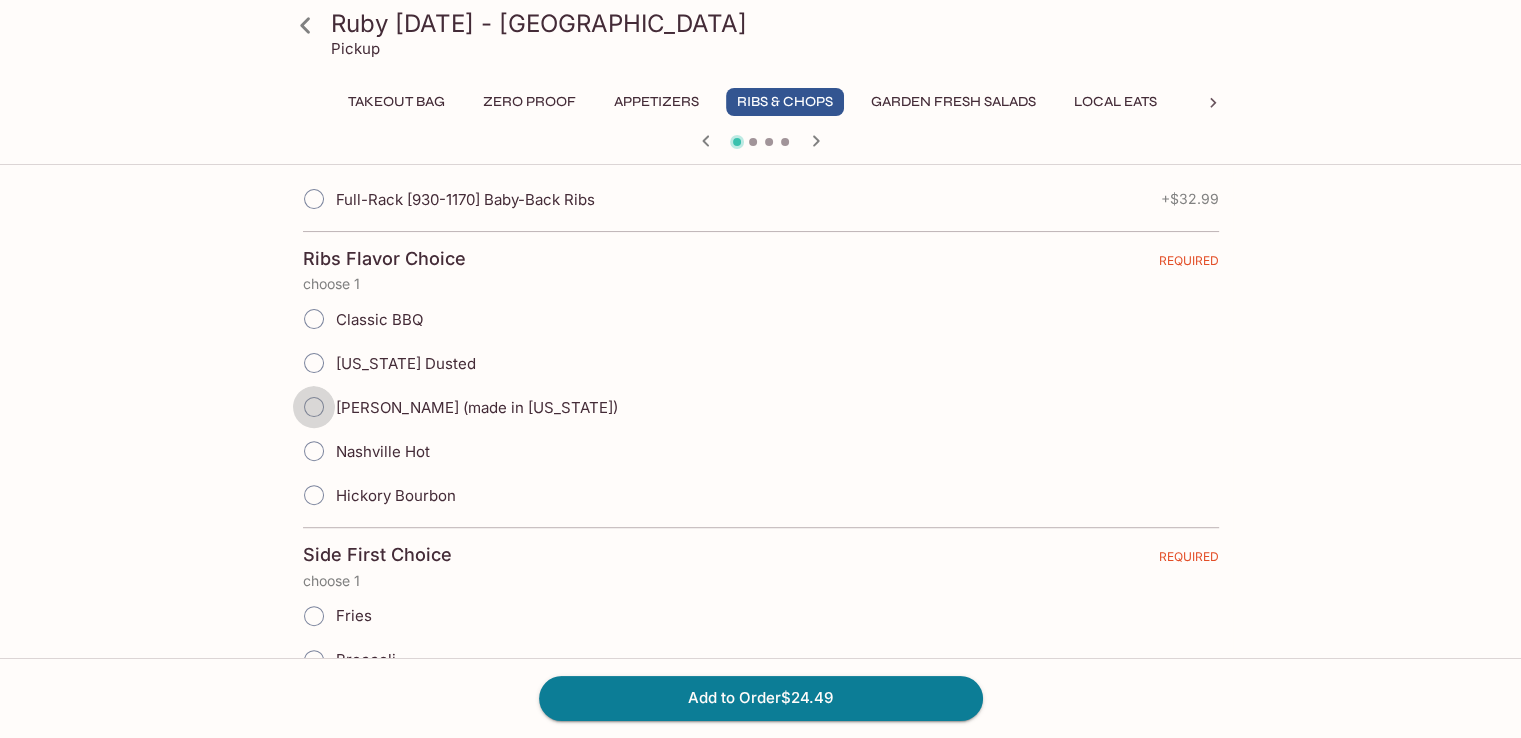 click on "[PERSON_NAME] (made in [US_STATE])" at bounding box center [314, 407] 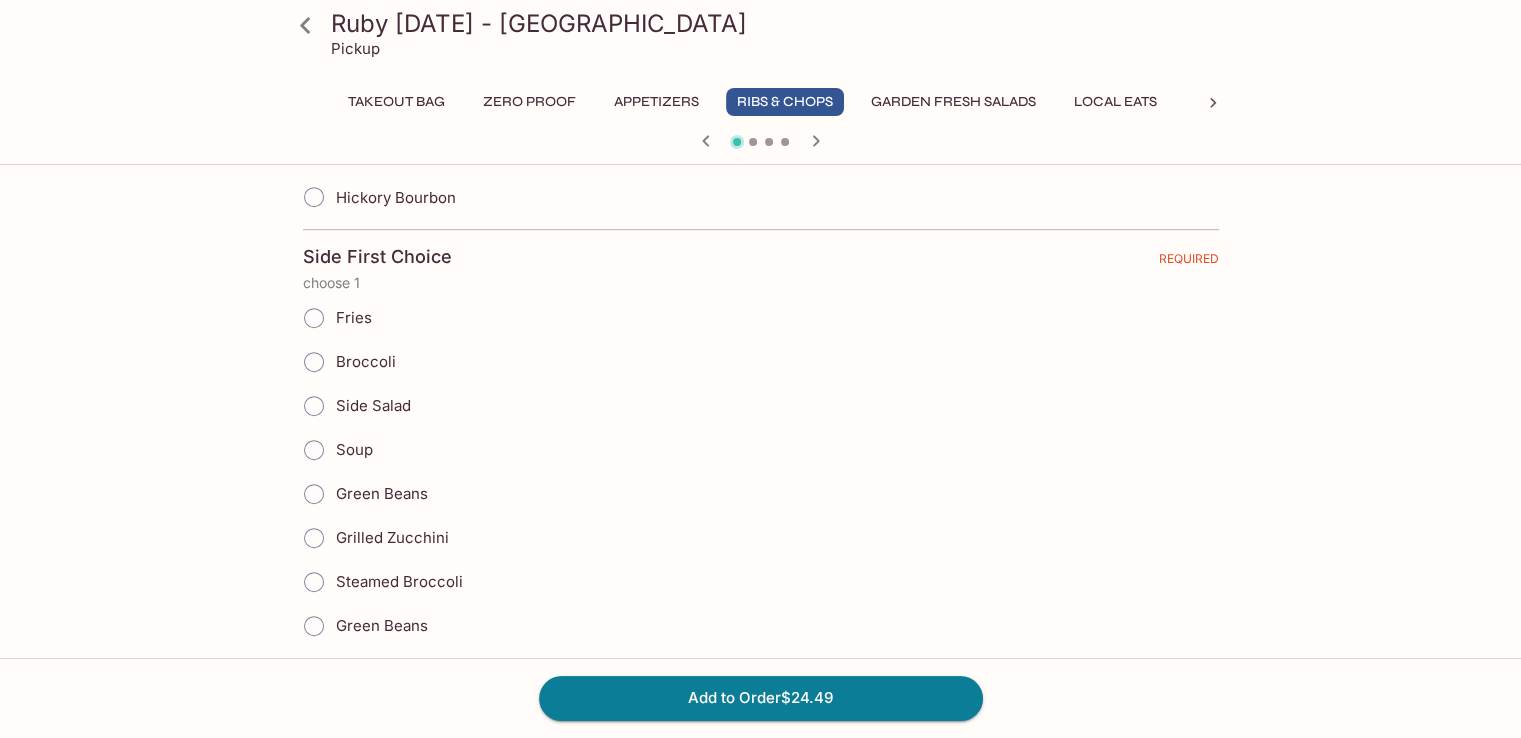 scroll, scrollTop: 866, scrollLeft: 0, axis: vertical 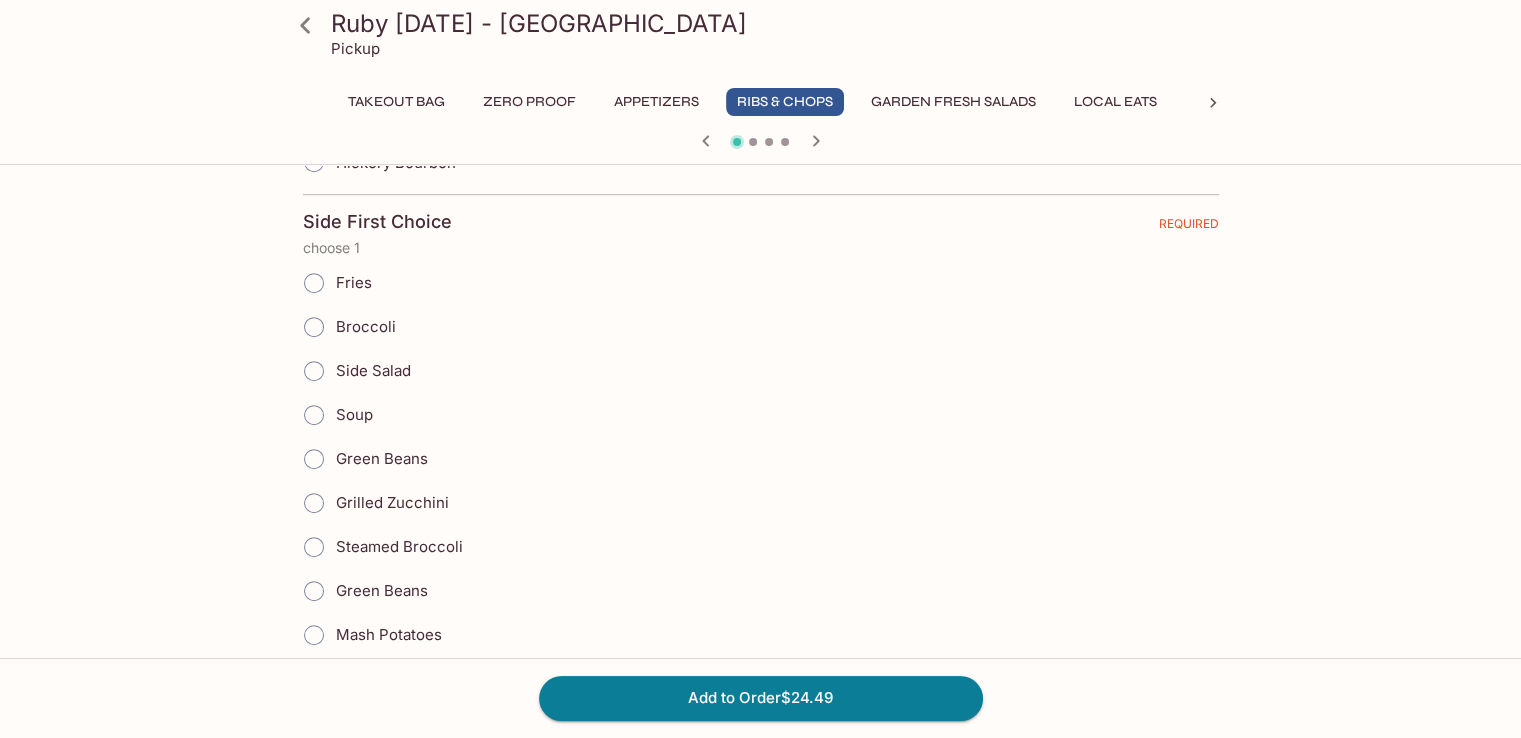 click on "Fries" at bounding box center [314, 283] 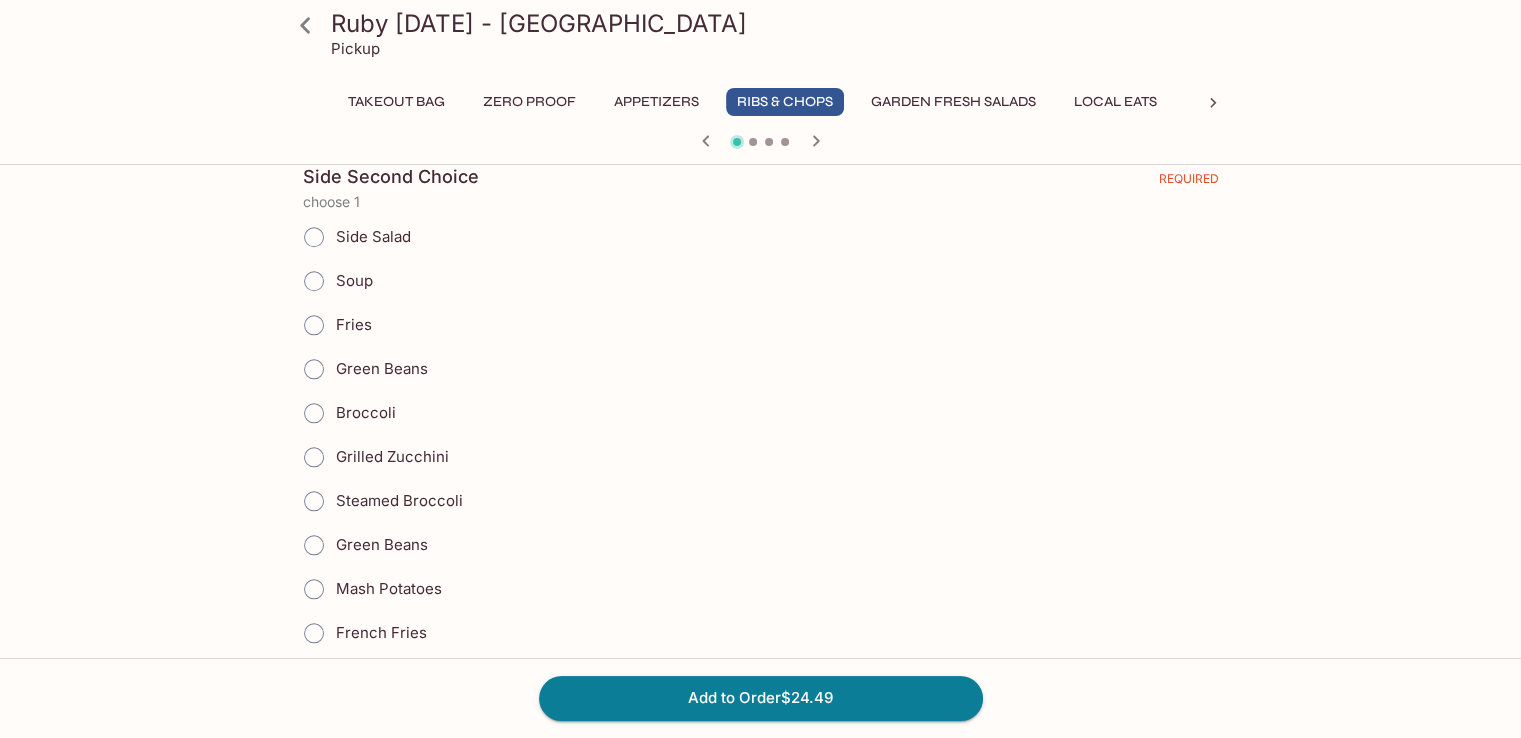 click on "Broccoli" at bounding box center [314, 413] 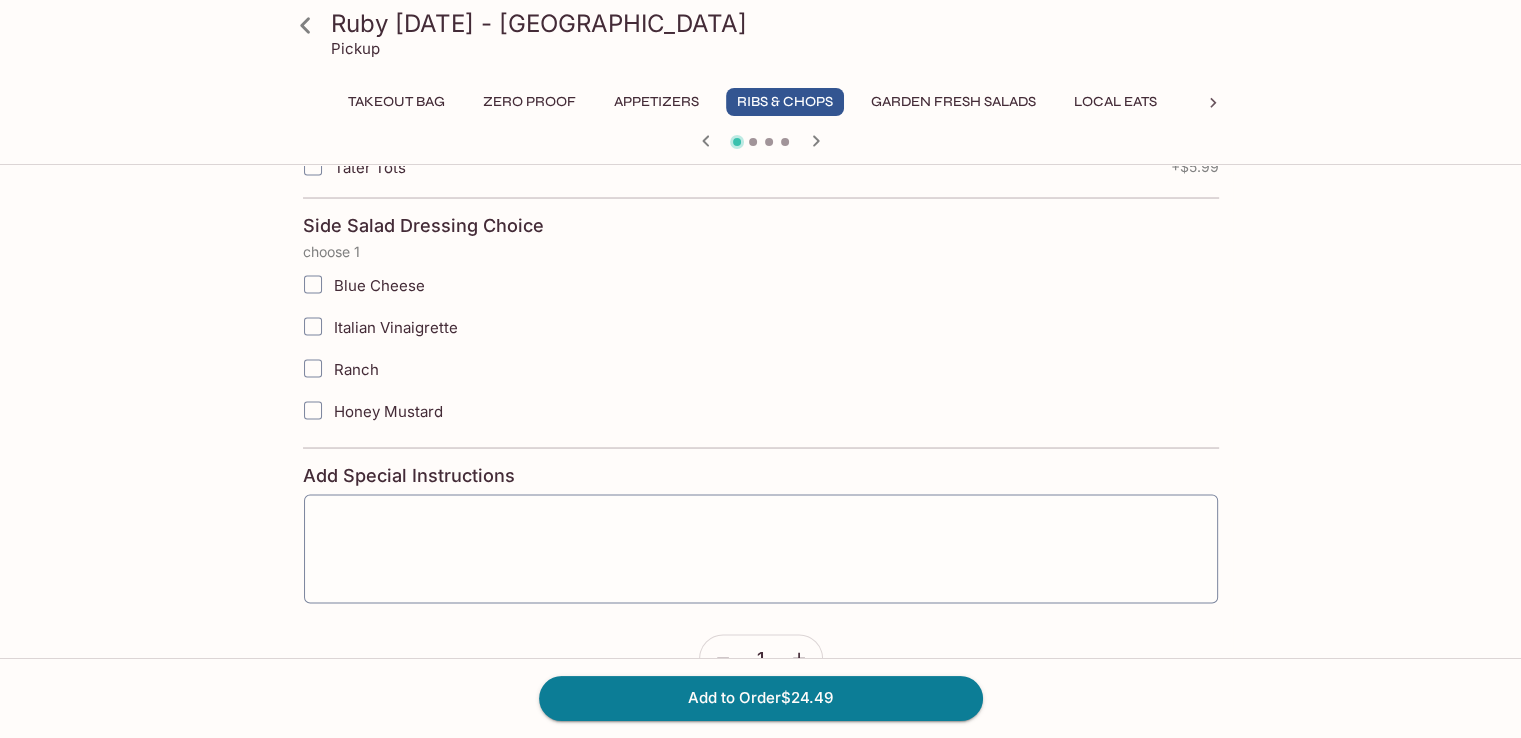 scroll, scrollTop: 3863, scrollLeft: 0, axis: vertical 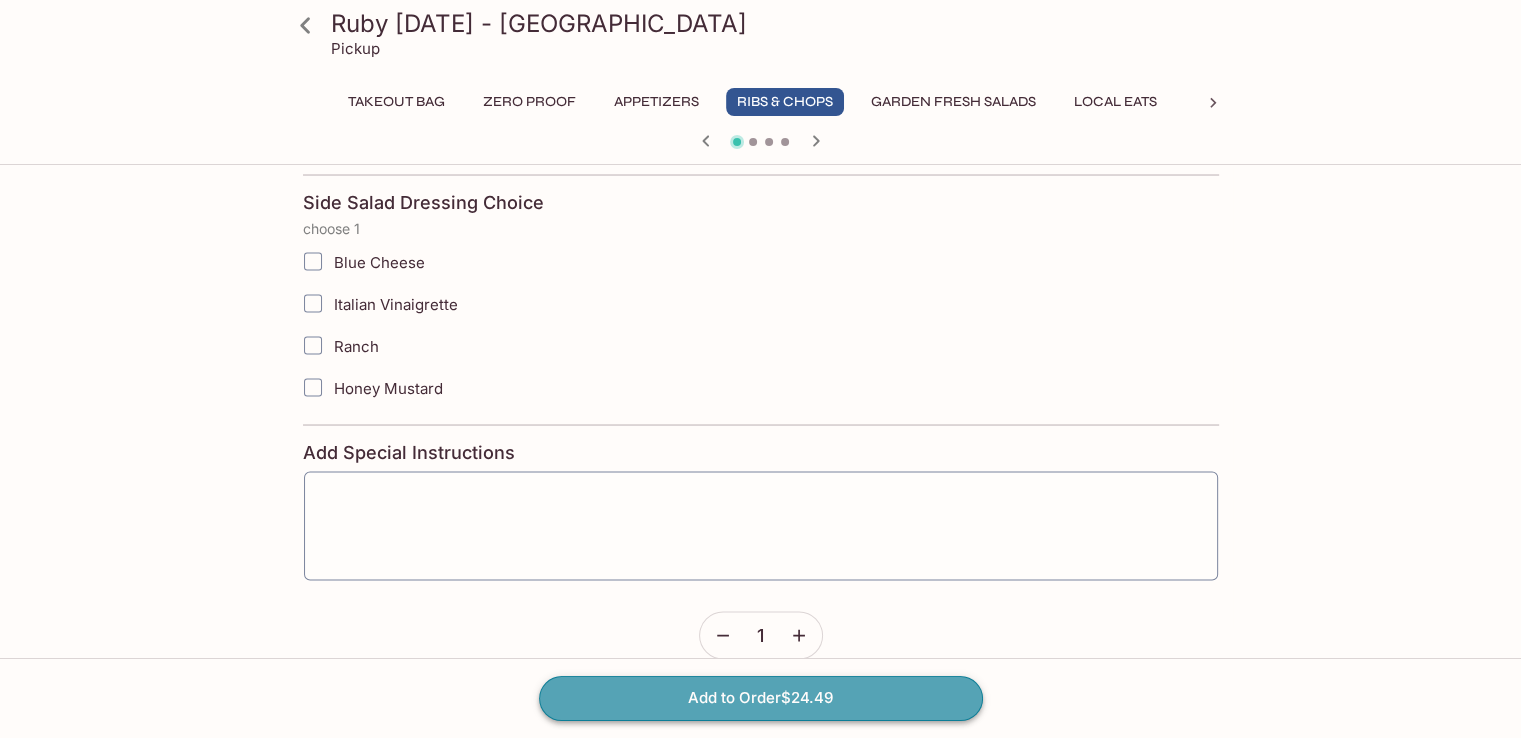 click on "Add to Order  $24.49" at bounding box center (761, 698) 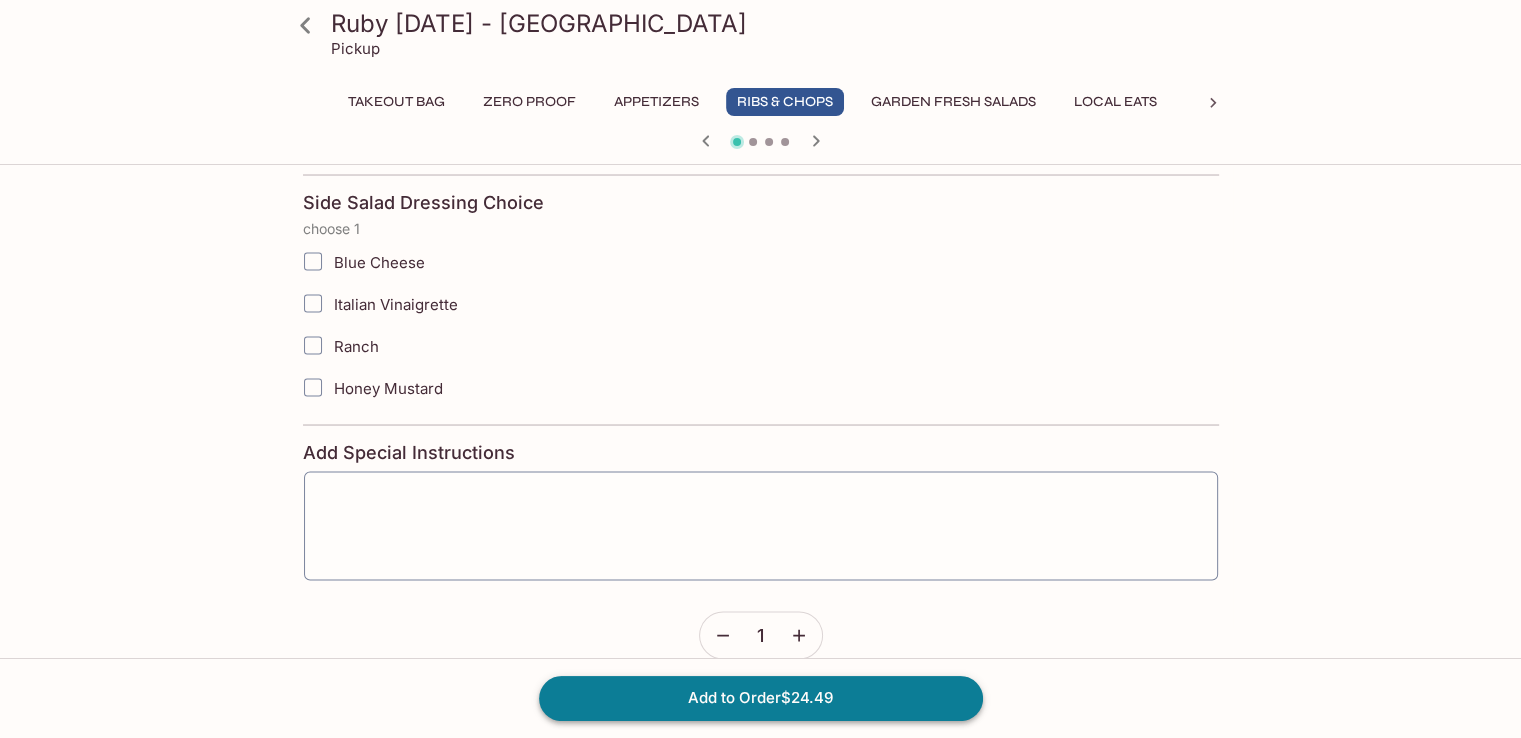 scroll, scrollTop: 0, scrollLeft: 0, axis: both 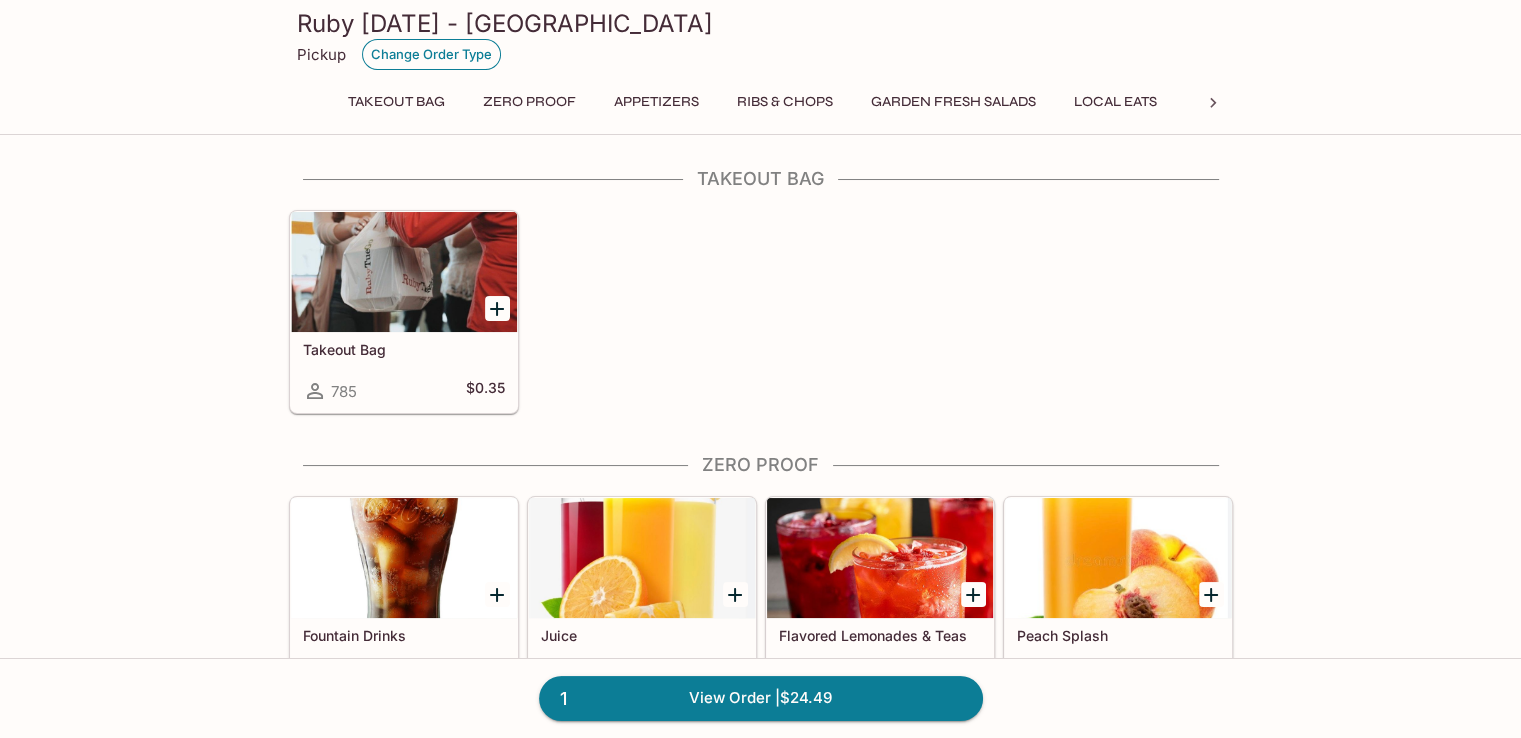 click on "Change Order Type" at bounding box center (431, 54) 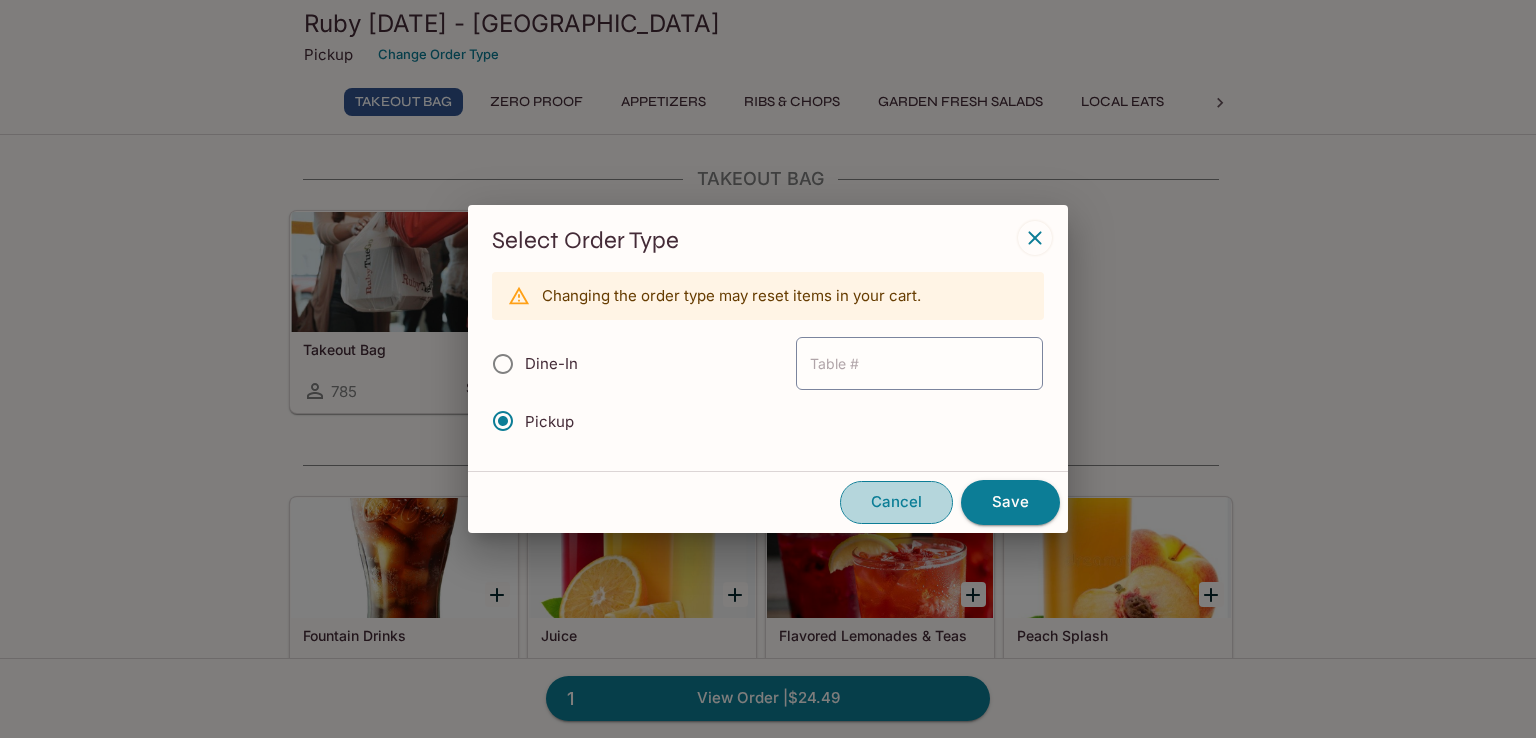 click on "Cancel" at bounding box center [896, 502] 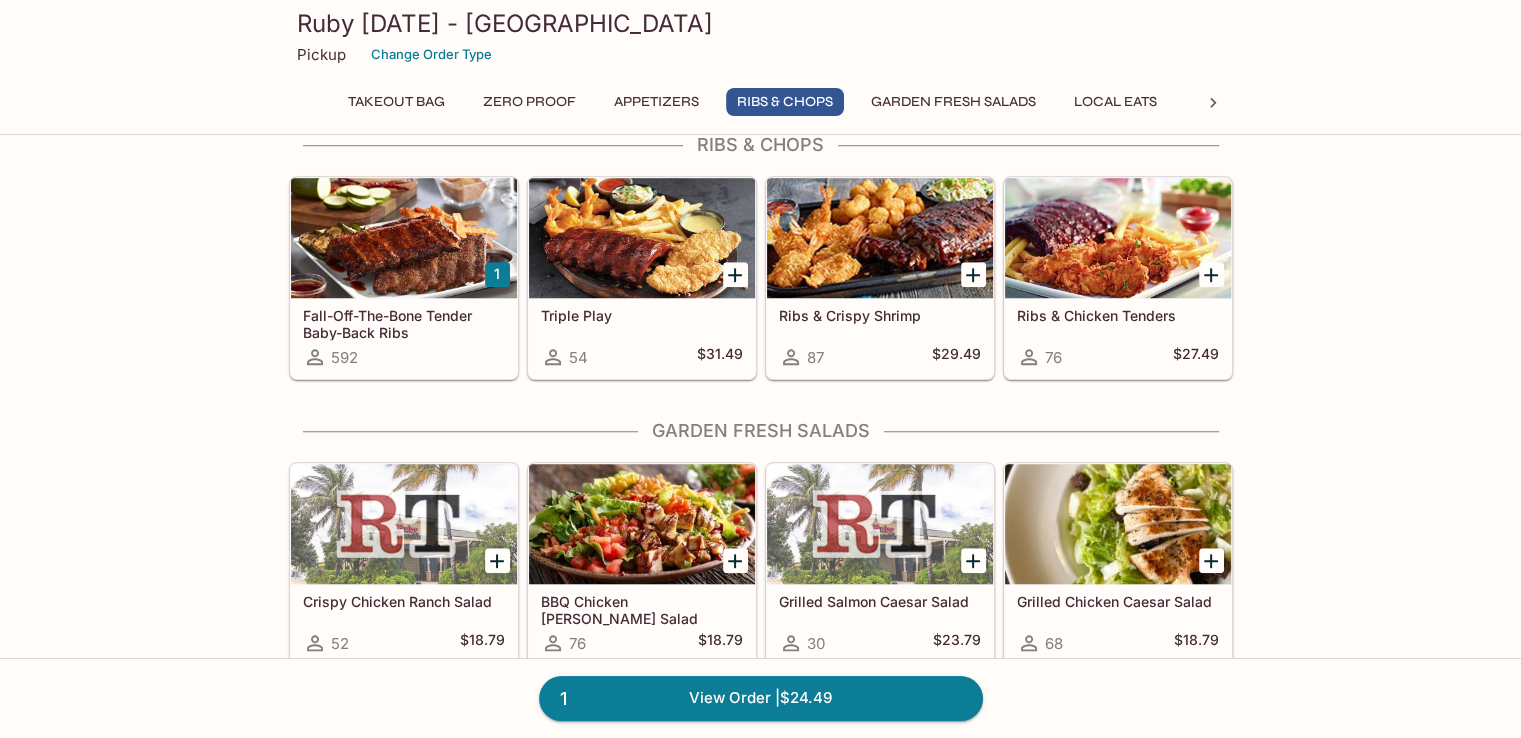 scroll, scrollTop: 1600, scrollLeft: 0, axis: vertical 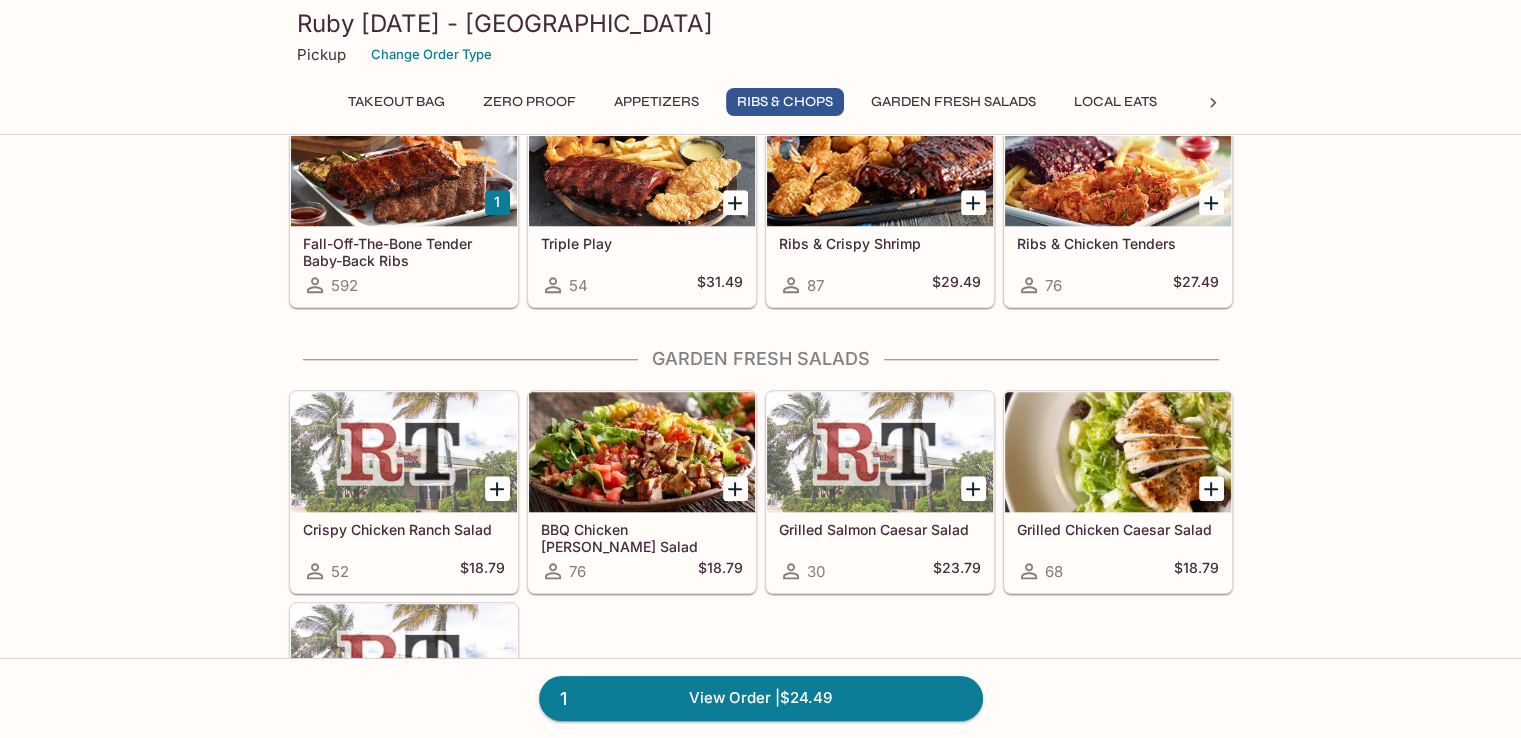 click at bounding box center [404, 166] 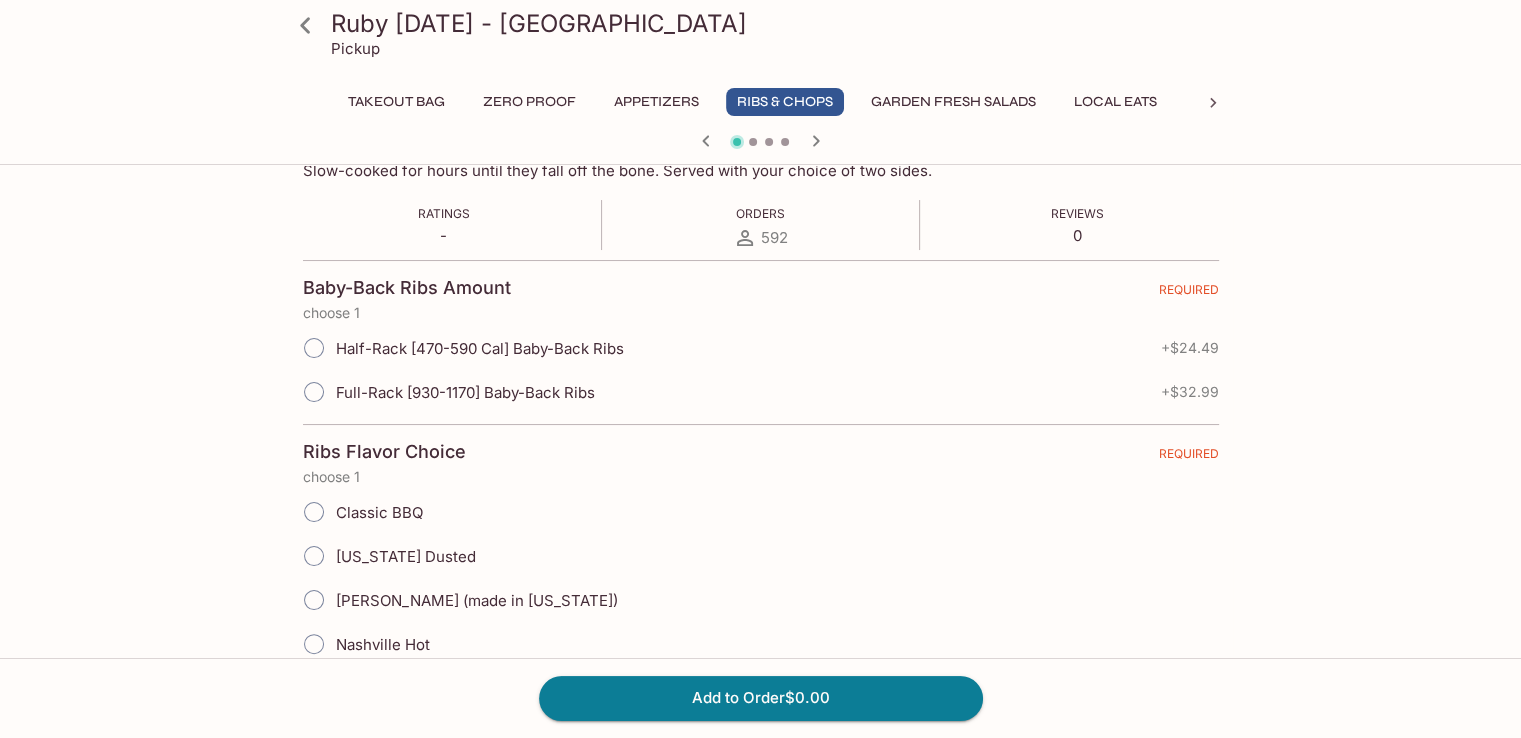 scroll, scrollTop: 333, scrollLeft: 0, axis: vertical 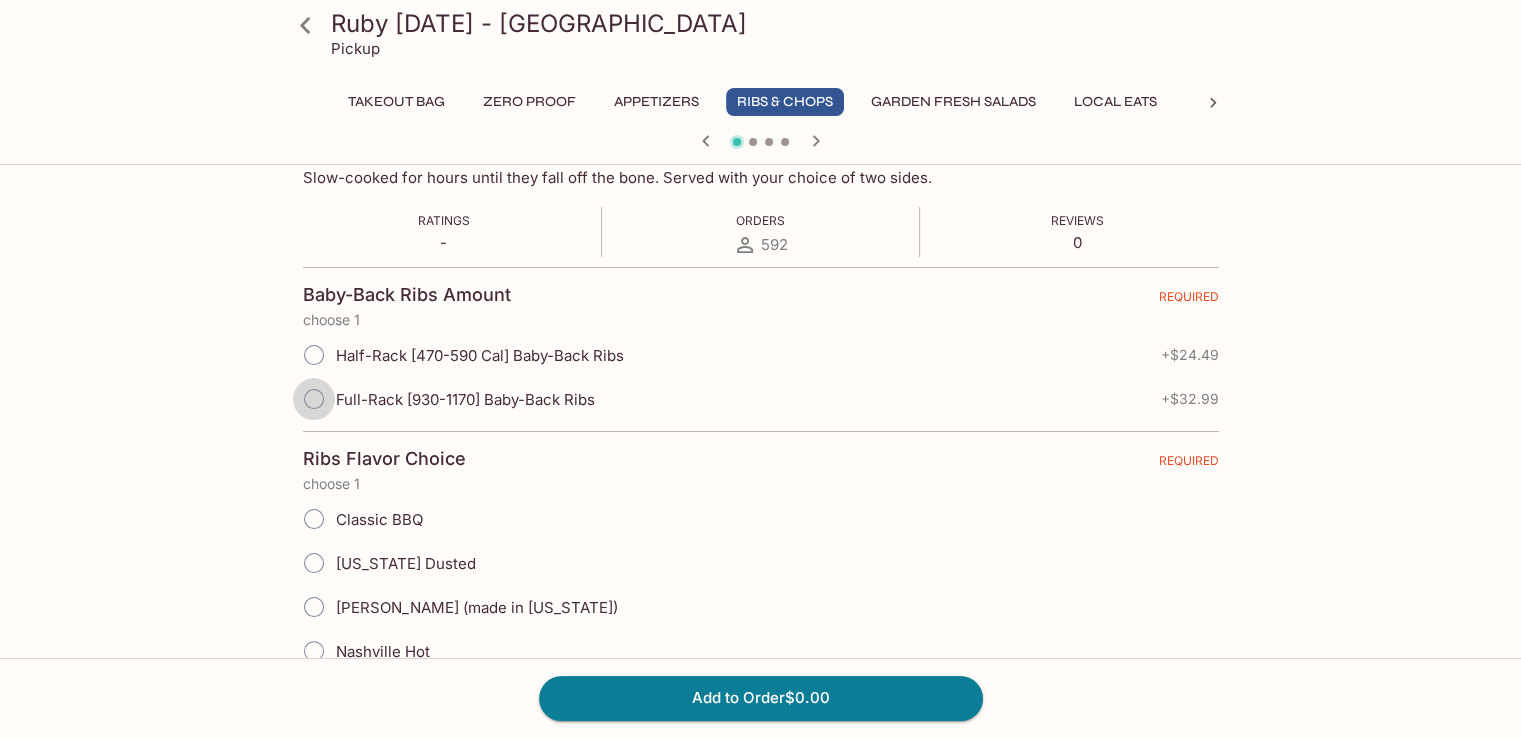click on "Full-Rack [930-1170] Baby-Back Ribs" at bounding box center [314, 399] 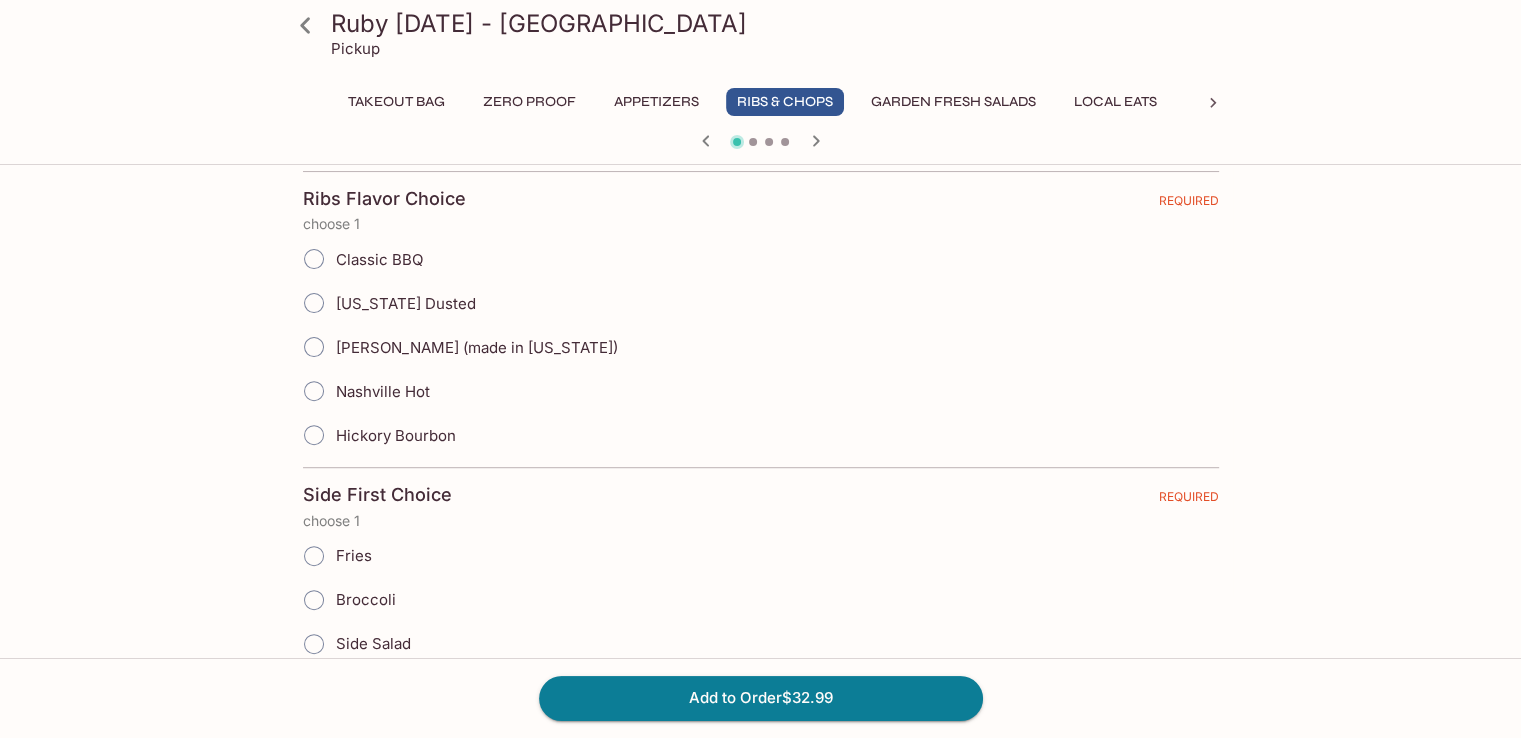 scroll, scrollTop: 600, scrollLeft: 0, axis: vertical 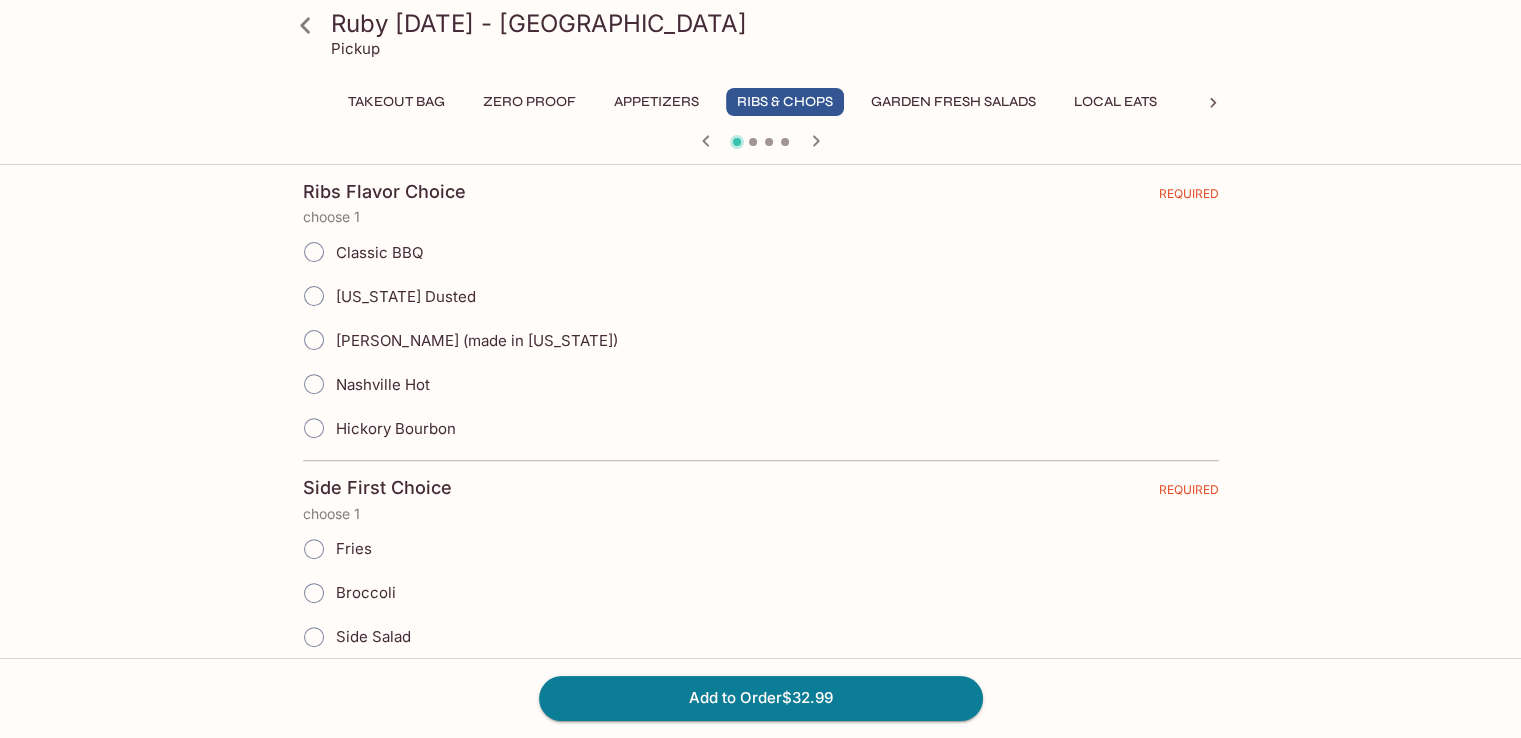 click on "Hickory Bourbon" at bounding box center [314, 428] 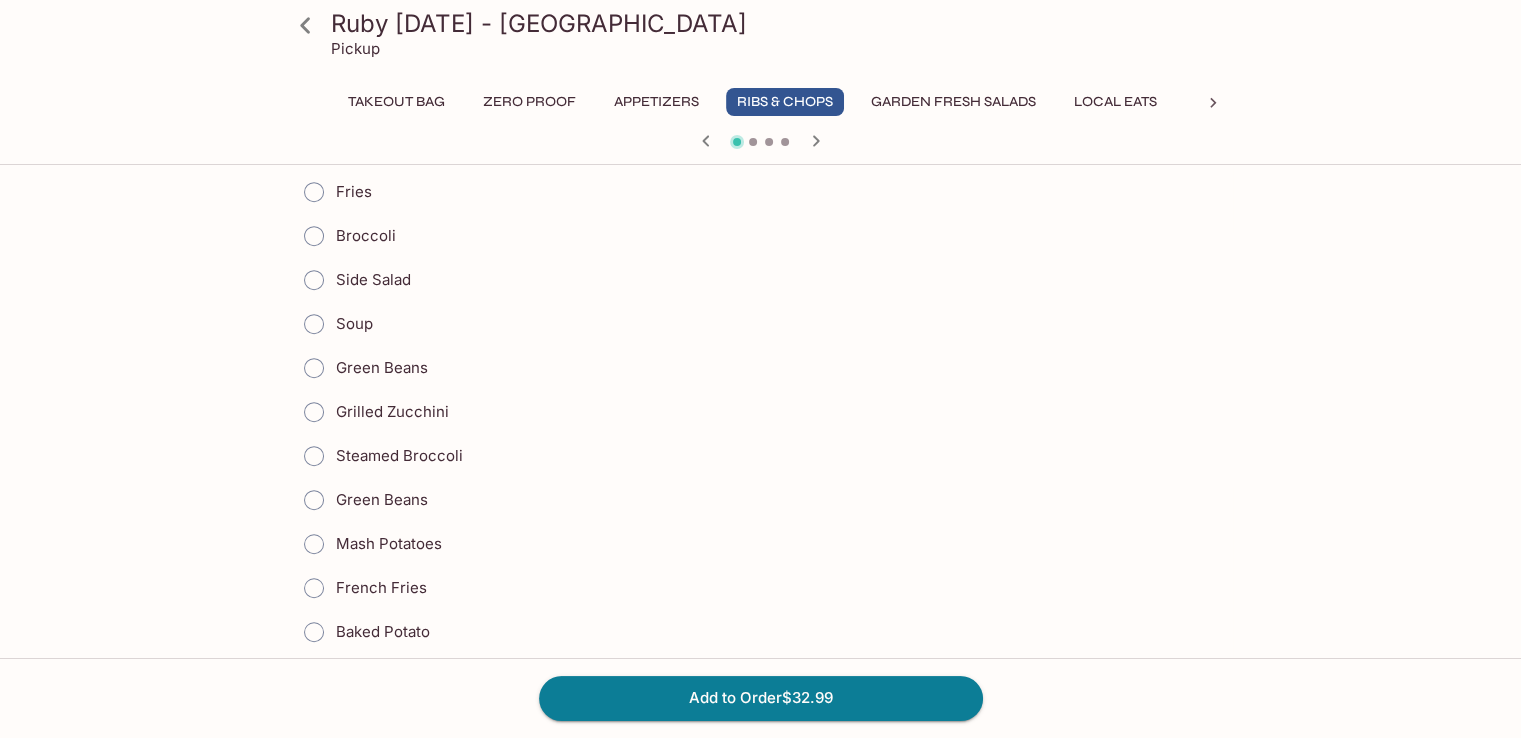 scroll, scrollTop: 933, scrollLeft: 0, axis: vertical 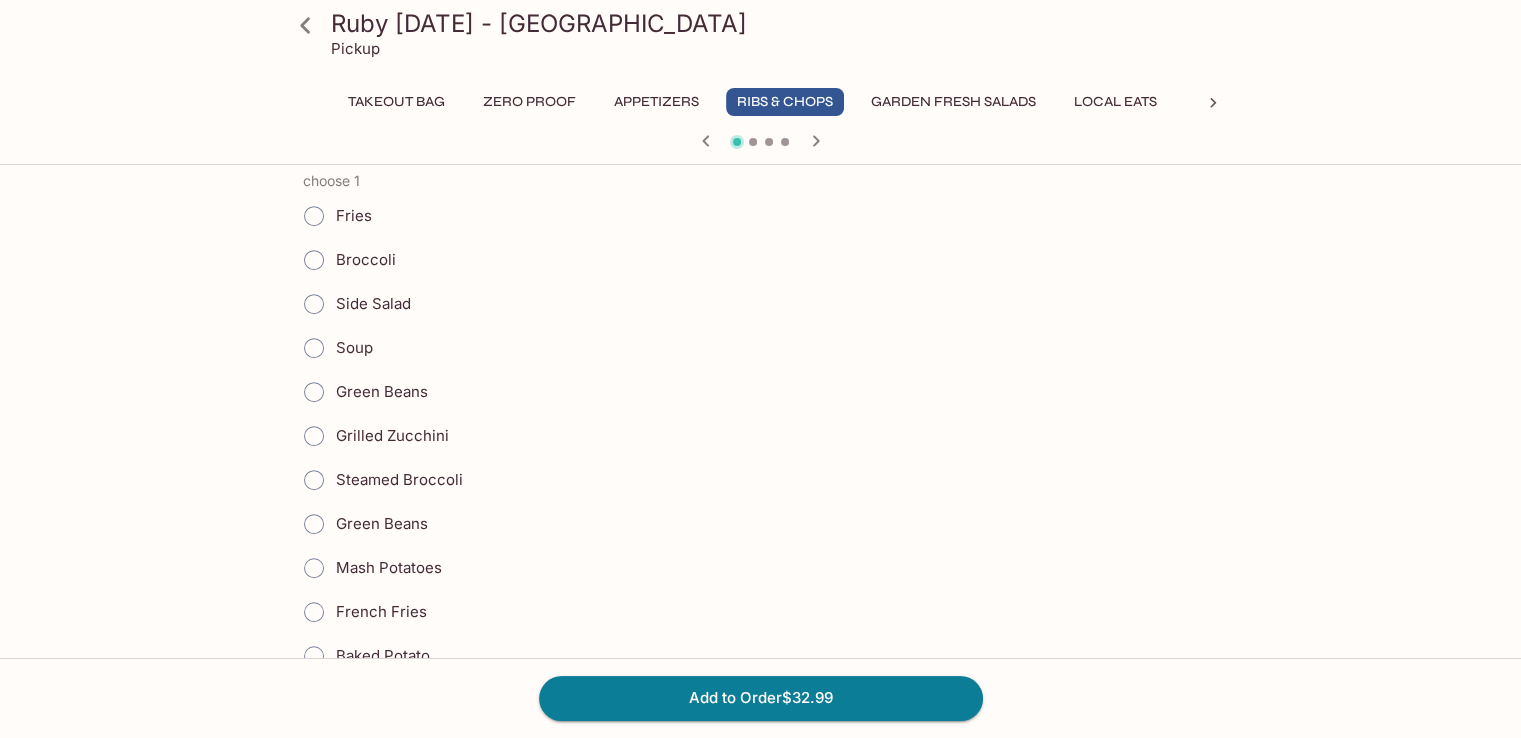 click on "Fries" at bounding box center (314, 216) 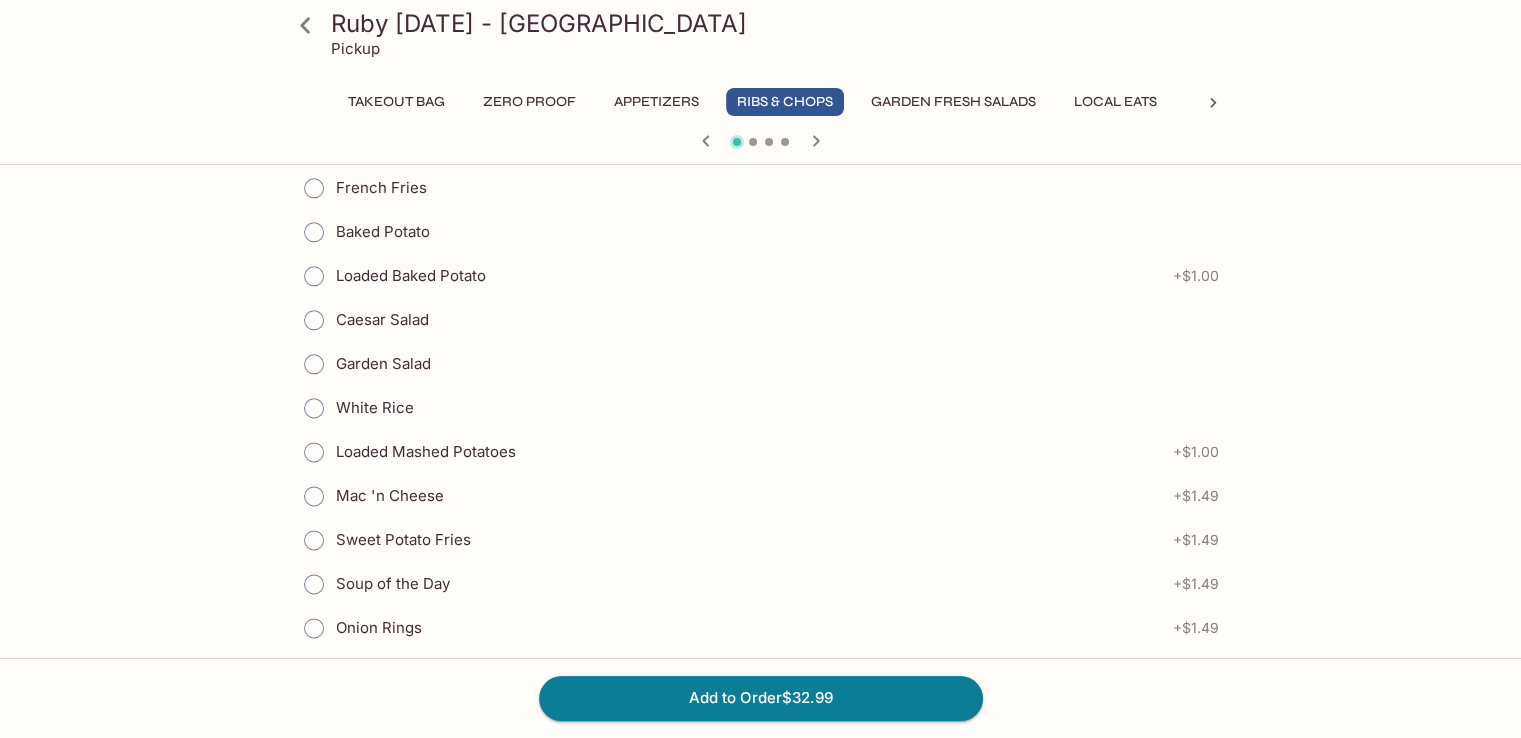 scroll, scrollTop: 2466, scrollLeft: 0, axis: vertical 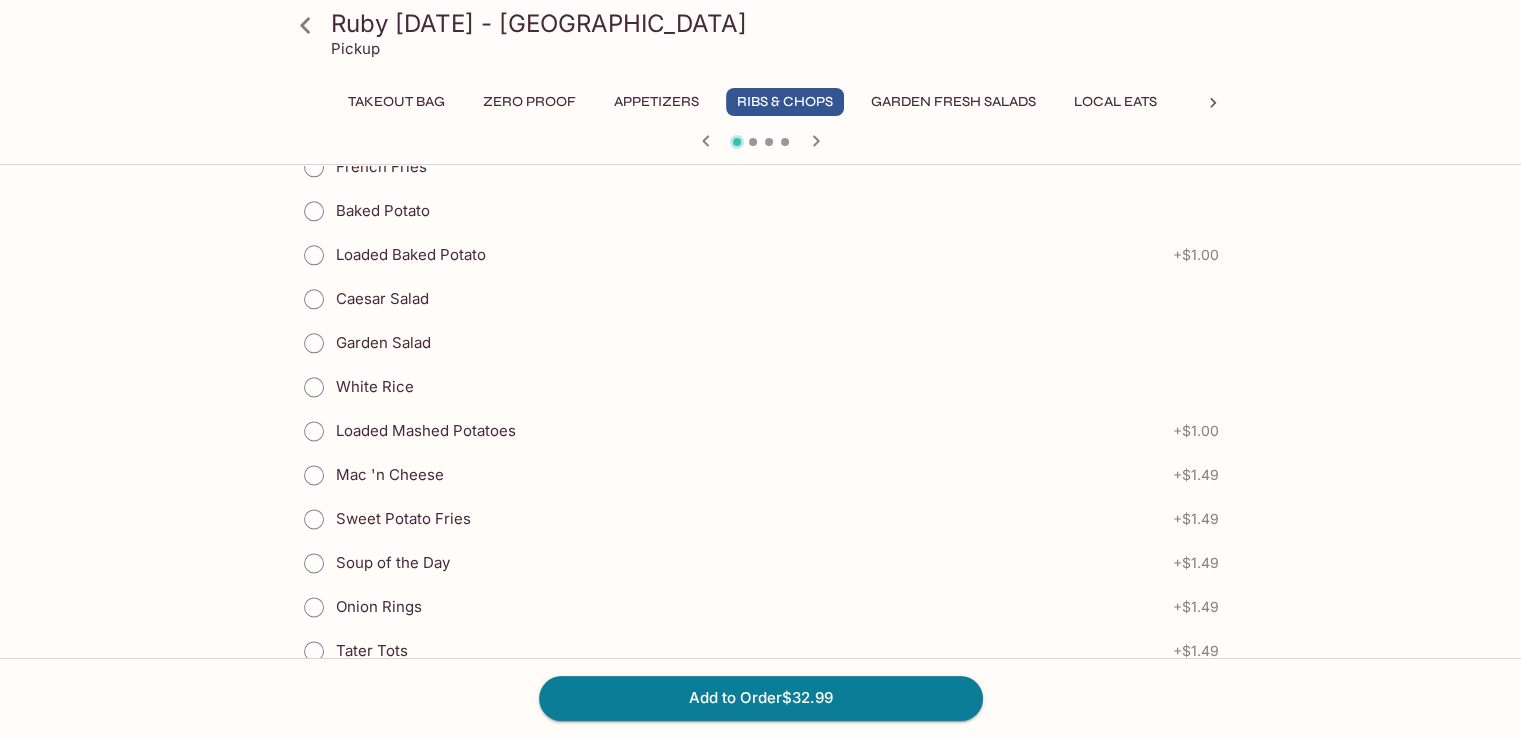 click on "Onion Rings" at bounding box center [314, 607] 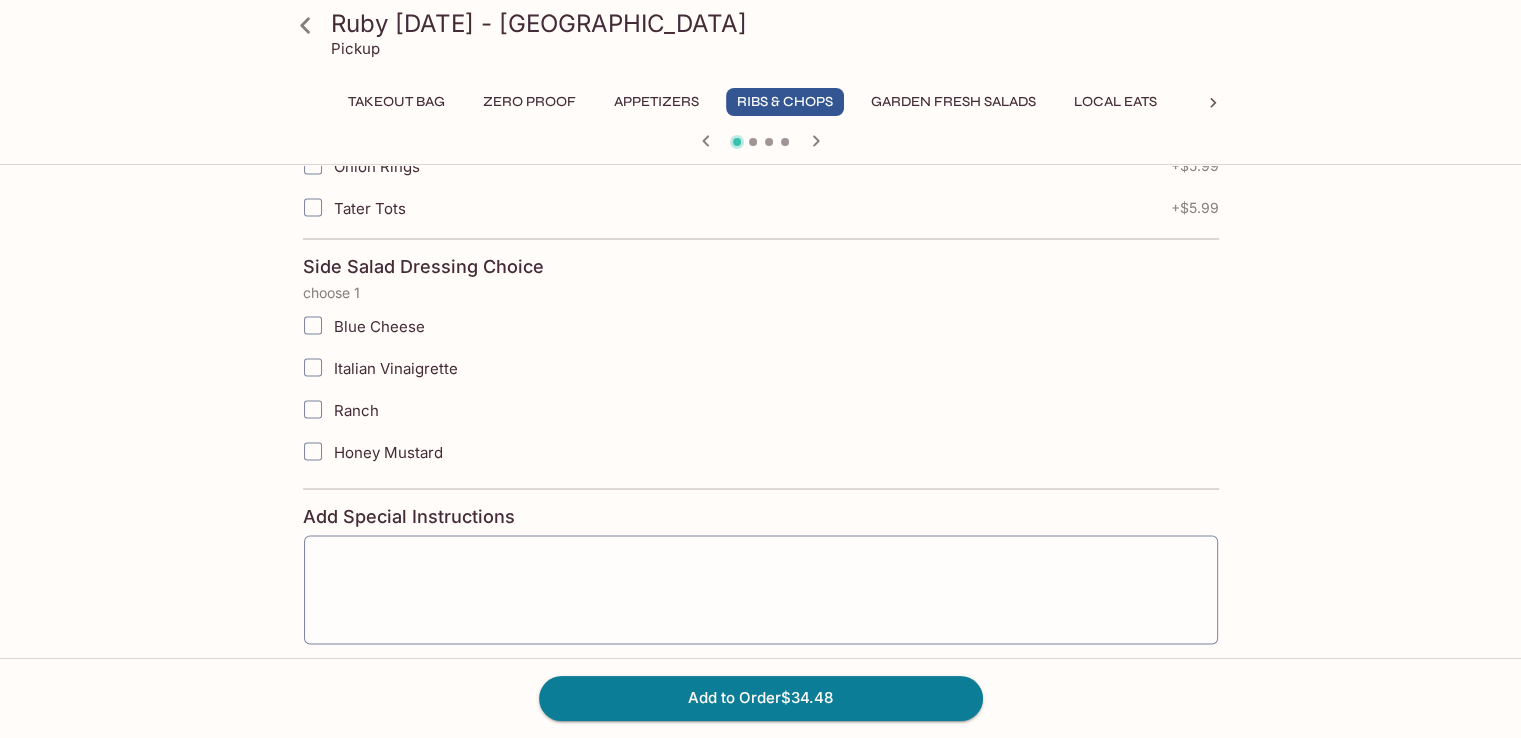 scroll, scrollTop: 3863, scrollLeft: 0, axis: vertical 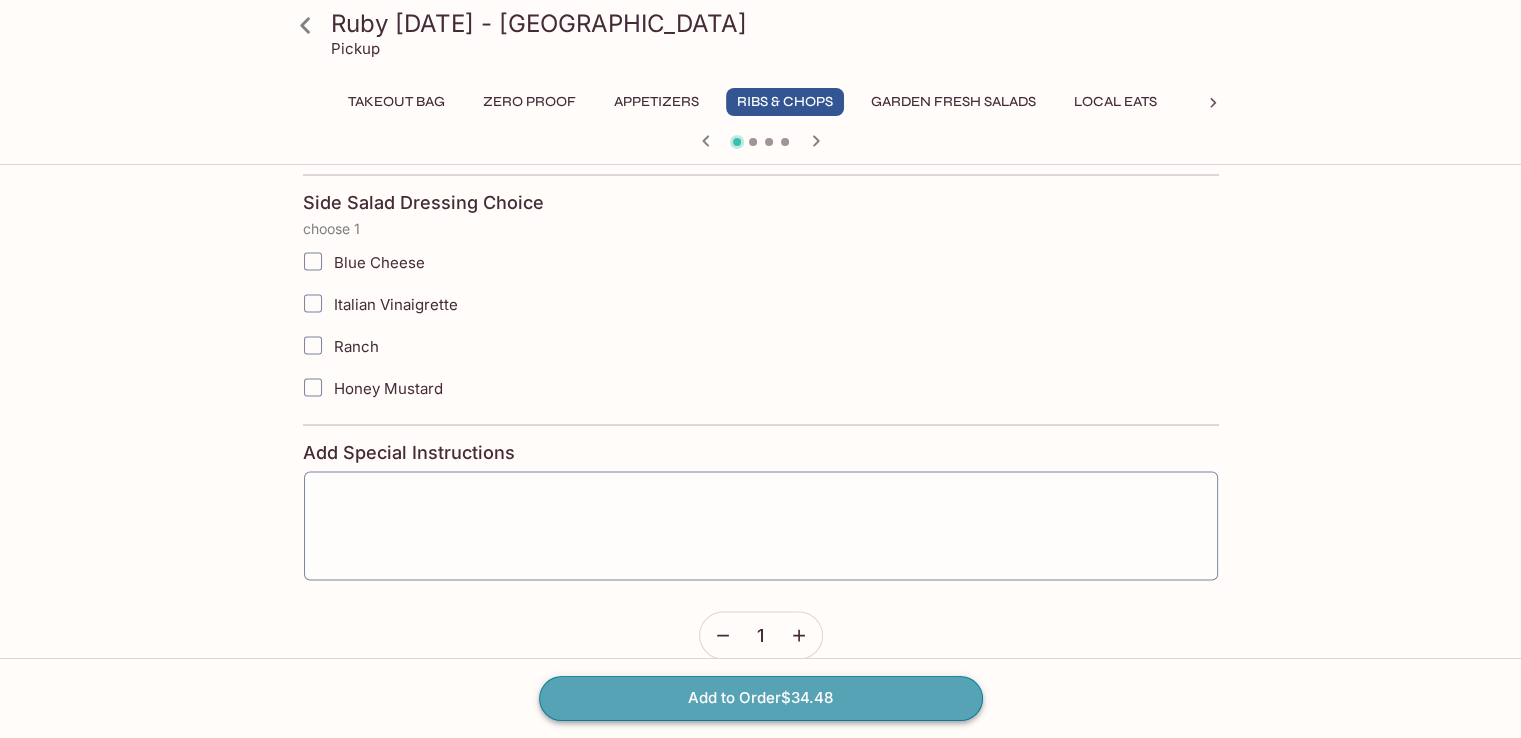 click on "Add to Order  $34.48" at bounding box center [761, 698] 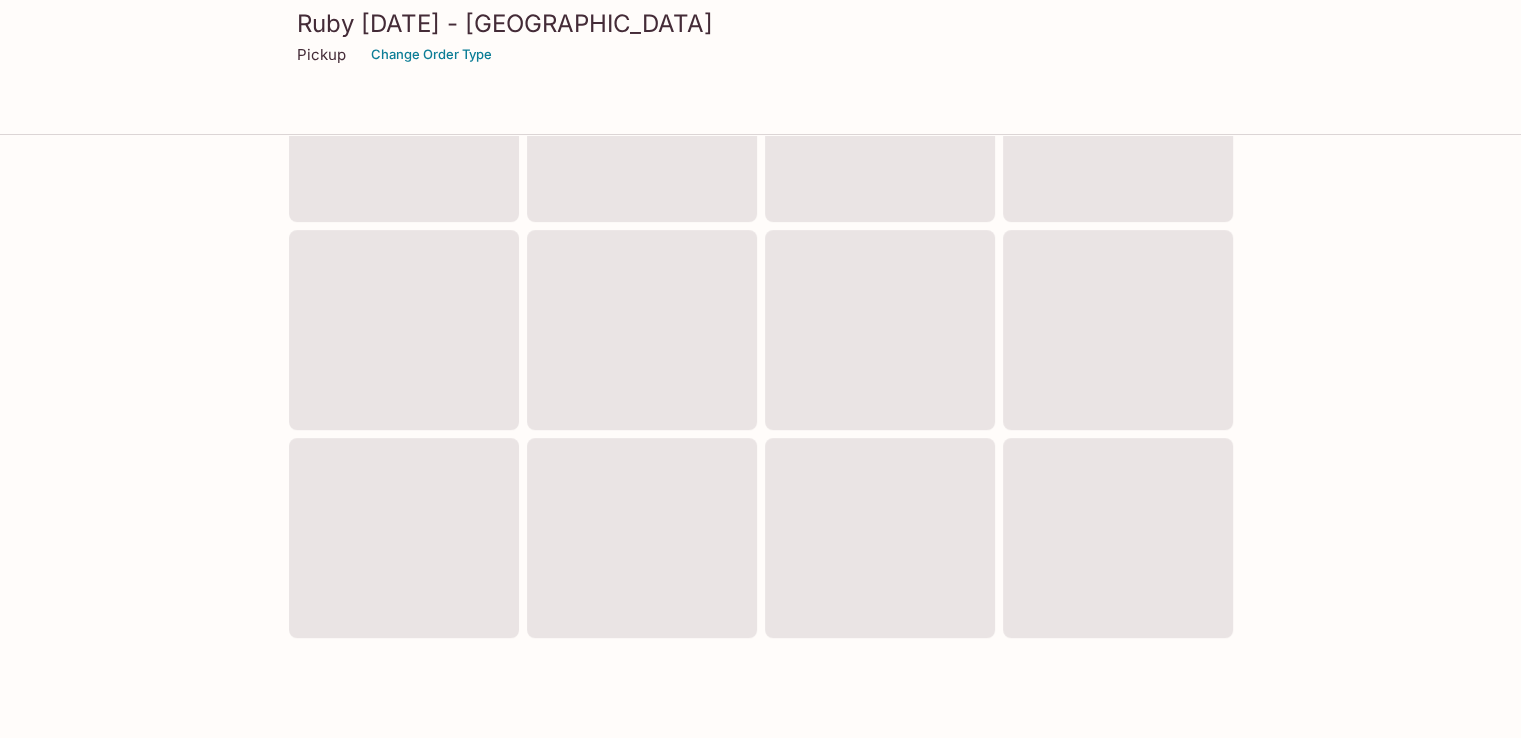 scroll, scrollTop: 0, scrollLeft: 0, axis: both 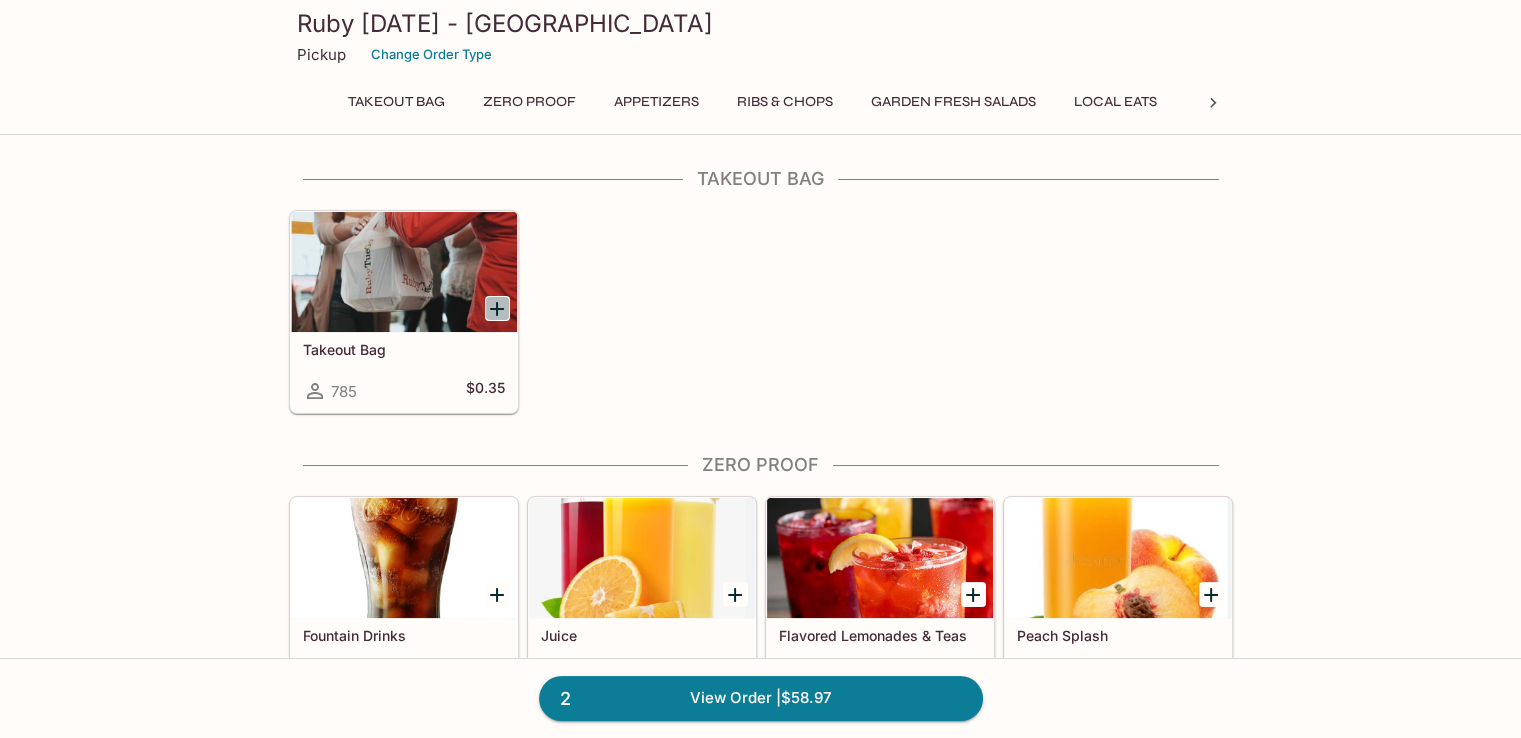 click 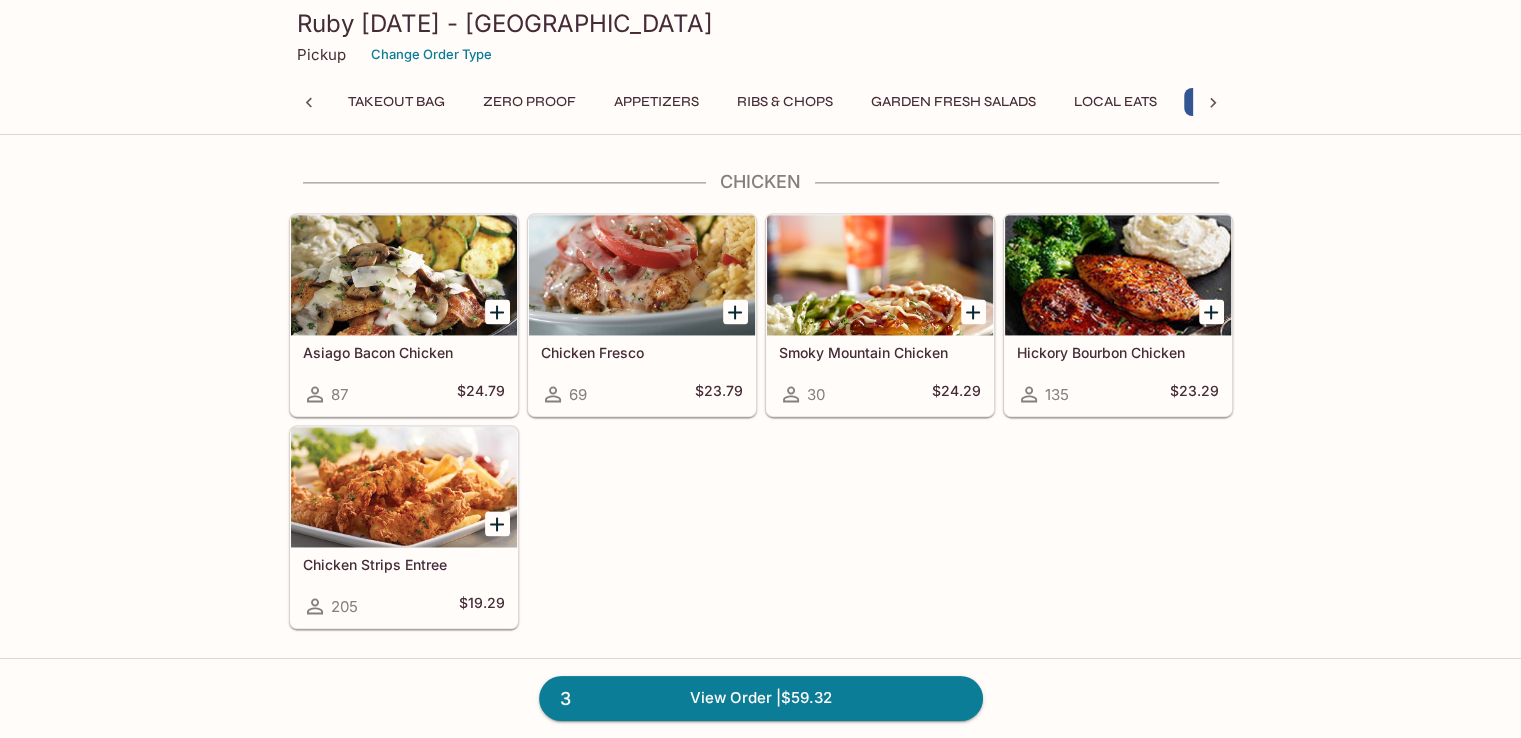 scroll, scrollTop: 3000, scrollLeft: 0, axis: vertical 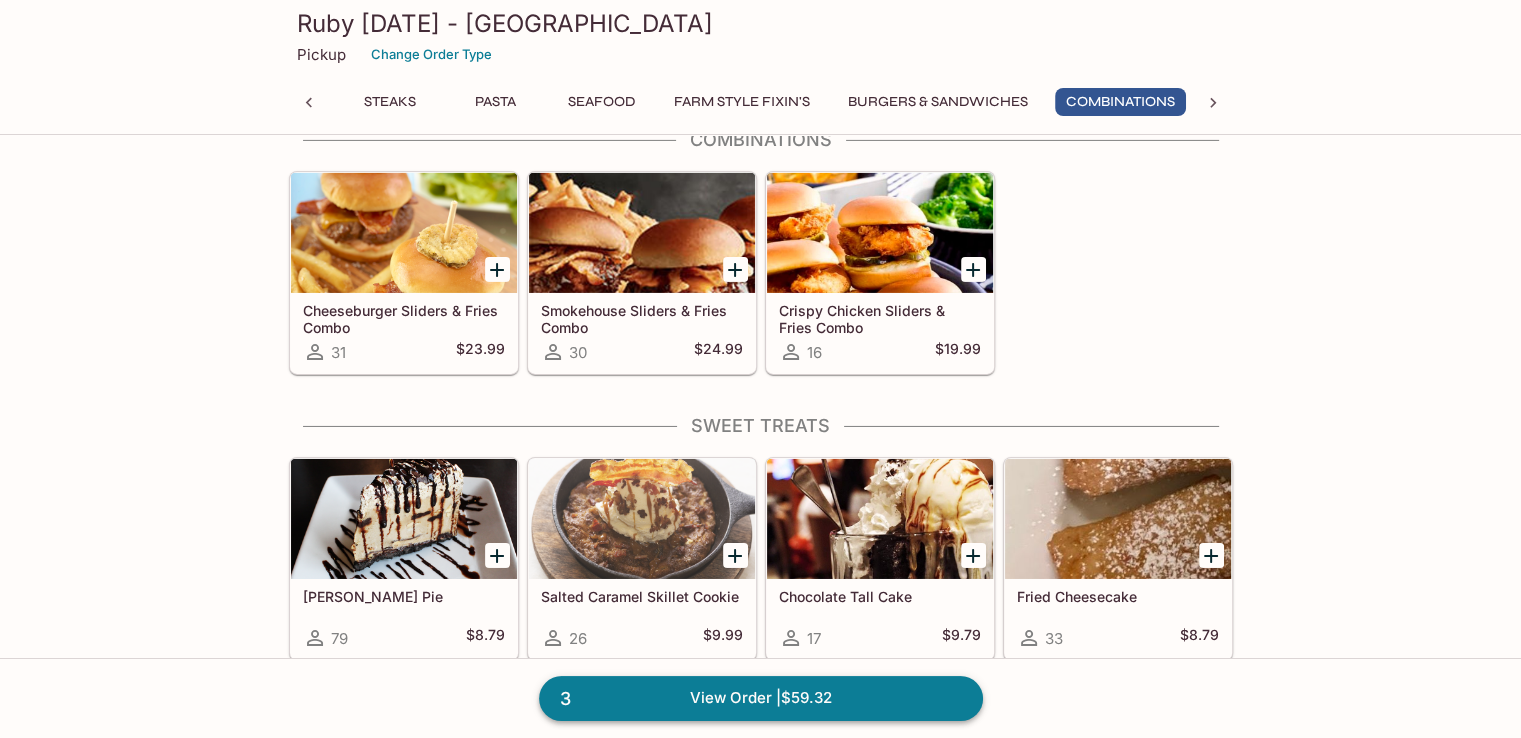 click on "3 View Order |  $59.32" at bounding box center [761, 698] 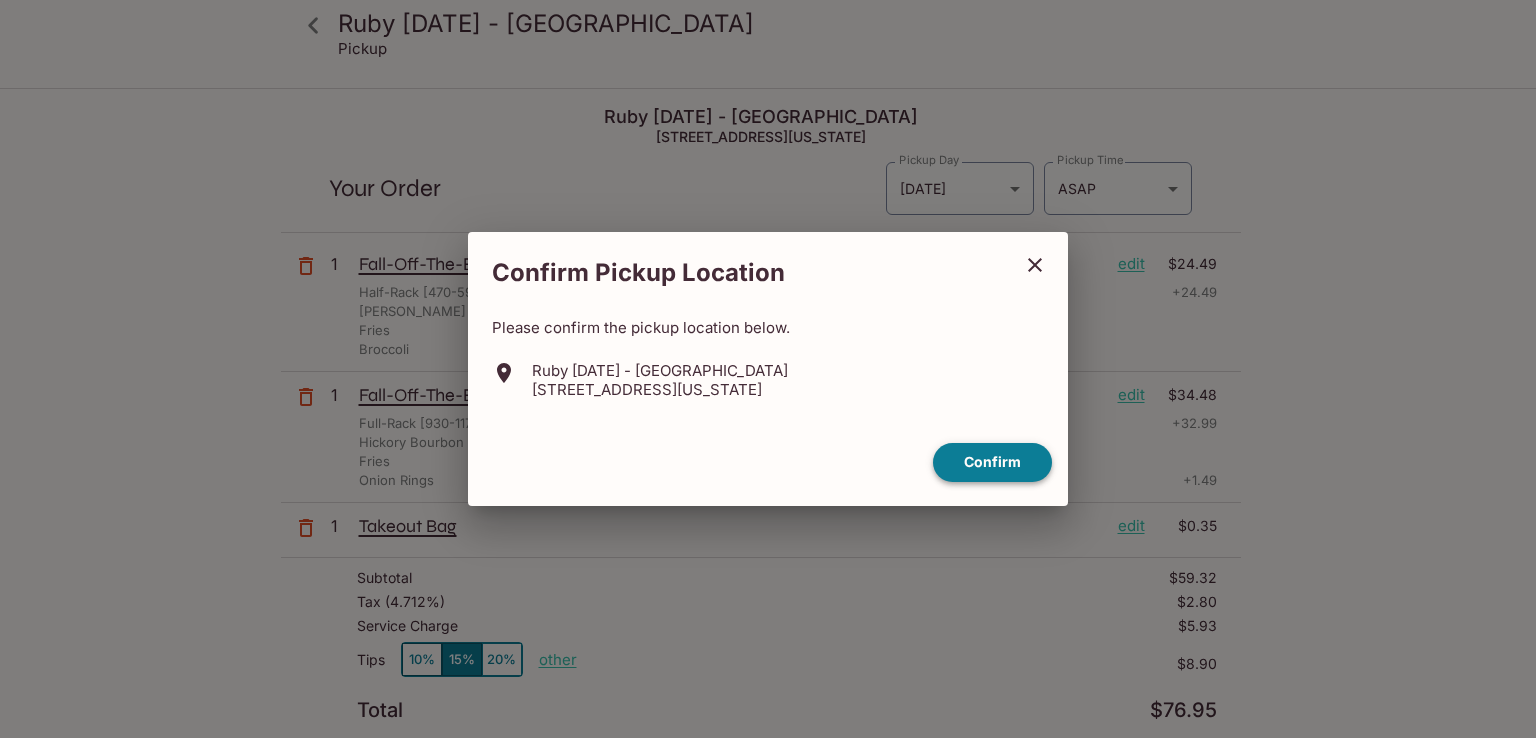 click on "Confirm" at bounding box center [992, 462] 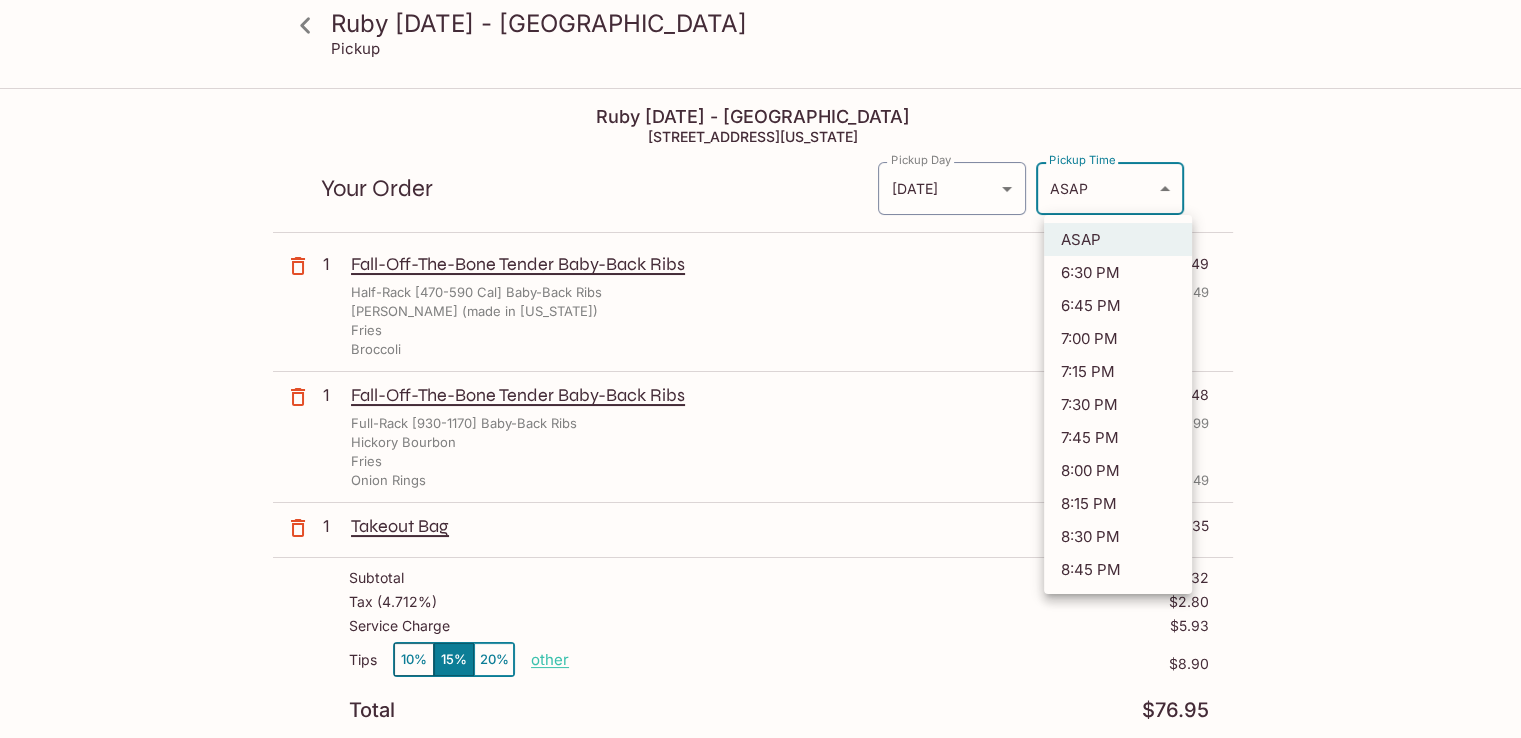 click on "Ruby [DATE] - [GEOGRAPHIC_DATA] Pickup Ruby [DATE] - [GEOGRAPHIC_DATA] [STREET_ADDRESS][US_STATE] Your Order Pickup Day [DATE] [DATE] Pickup Day Pickup Time ASAP ASAP Pickup Time 1 Fall-Off-The-Bone Tender Baby-Back Ribs edit $24.49 Half-Rack [470-590 Cal] Baby-Back Ribs + 24.49 Mango Kiawe (made in [US_STATE]) Fries Broccoli 1 Fall-Off-The-Bone Tender Baby-Back Ribs edit $34.48 Full-Rack [930-1170] Baby-Back Ribs + 32.99 Hickory Bourbon Fries Onion Rings + 1.49 1 Takeout Bag edit $0.35 Subtotal $59.32 Tax ( 4.712% ) $2.80 Service Charge $5.93 Tips 10% 15% 20% other $8.90 Total $76.95 I agree to receive SMS notifications regarding my order x Pay with Credit Card Ruby [DATE] - [GEOGRAPHIC_DATA] | Powered by Beluga ASAP 6:30 PM 6:45 PM 7:00 PM 7:15 PM 7:30 PM 7:45 PM 8:00 PM 8:15 PM 8:30 PM 8:45 PM" at bounding box center (760, 459) 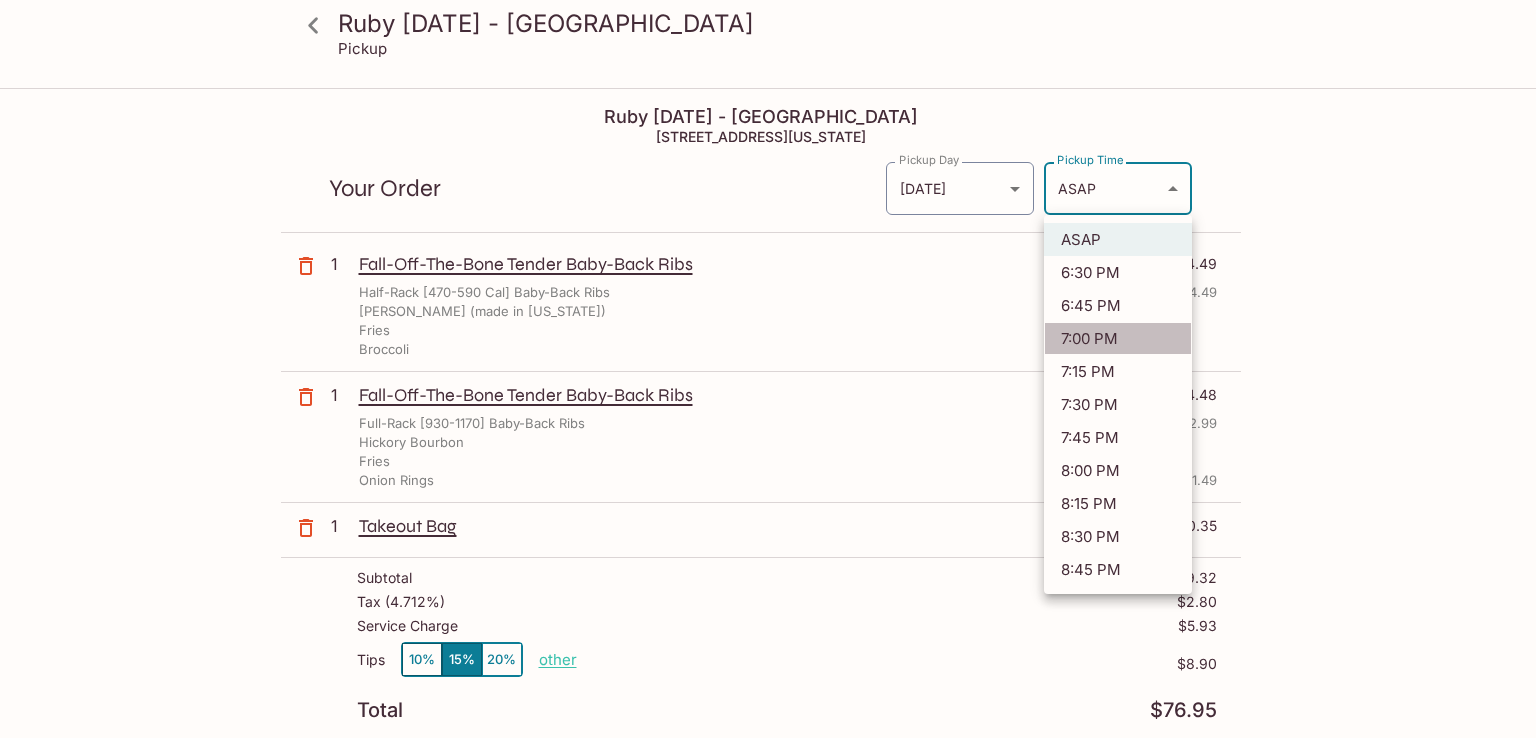 click on "7:00 PM" at bounding box center (1118, 338) 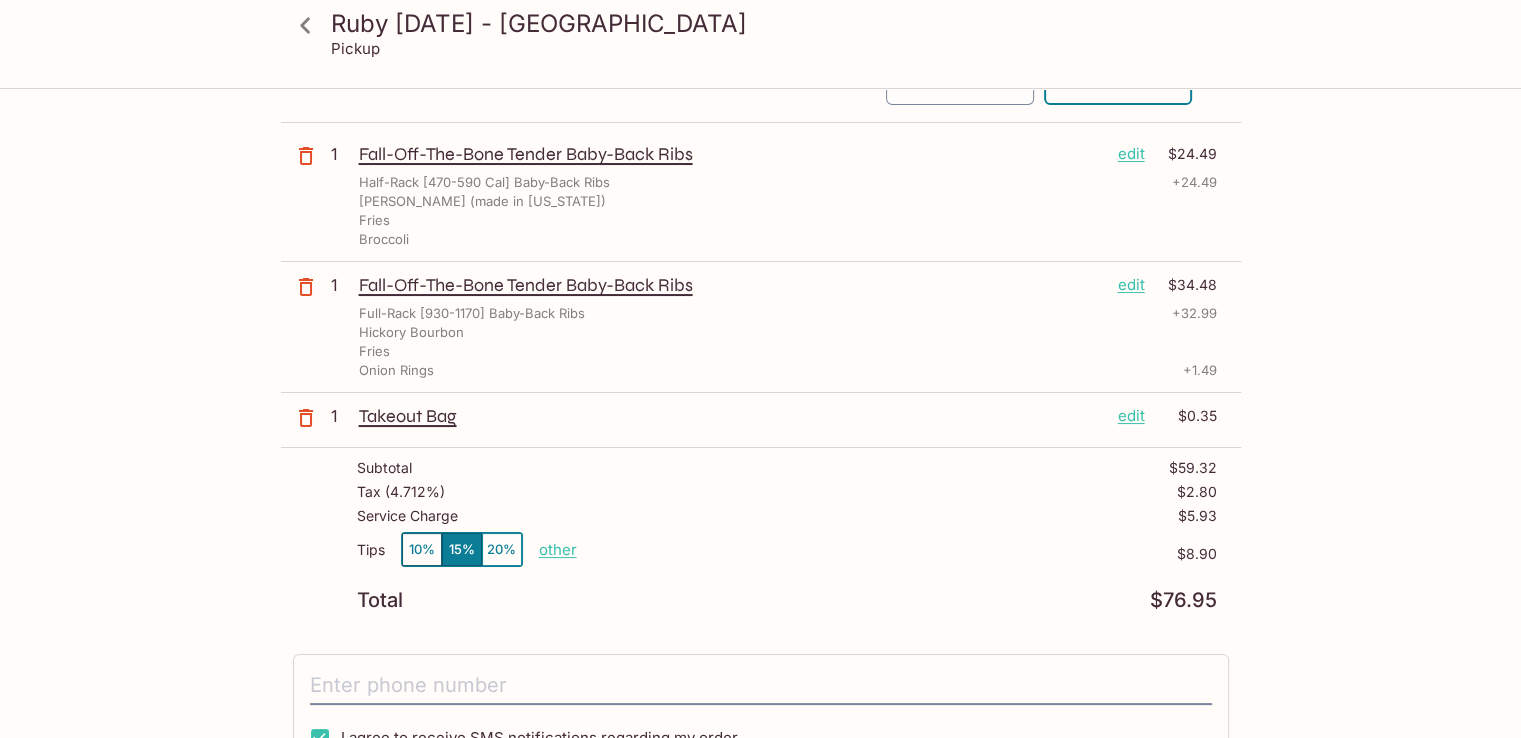 scroll, scrollTop: 133, scrollLeft: 0, axis: vertical 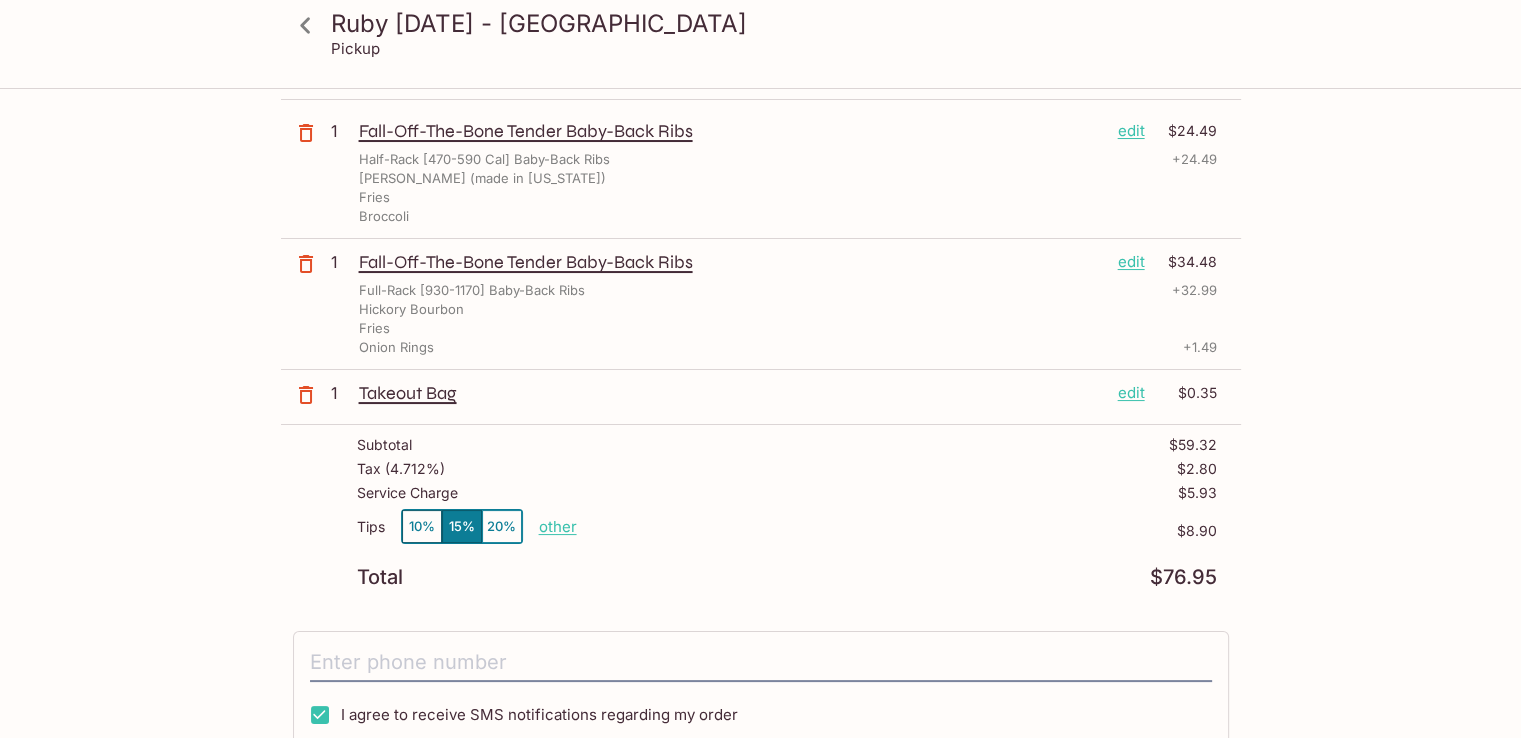 click on "10%" at bounding box center (422, 526) 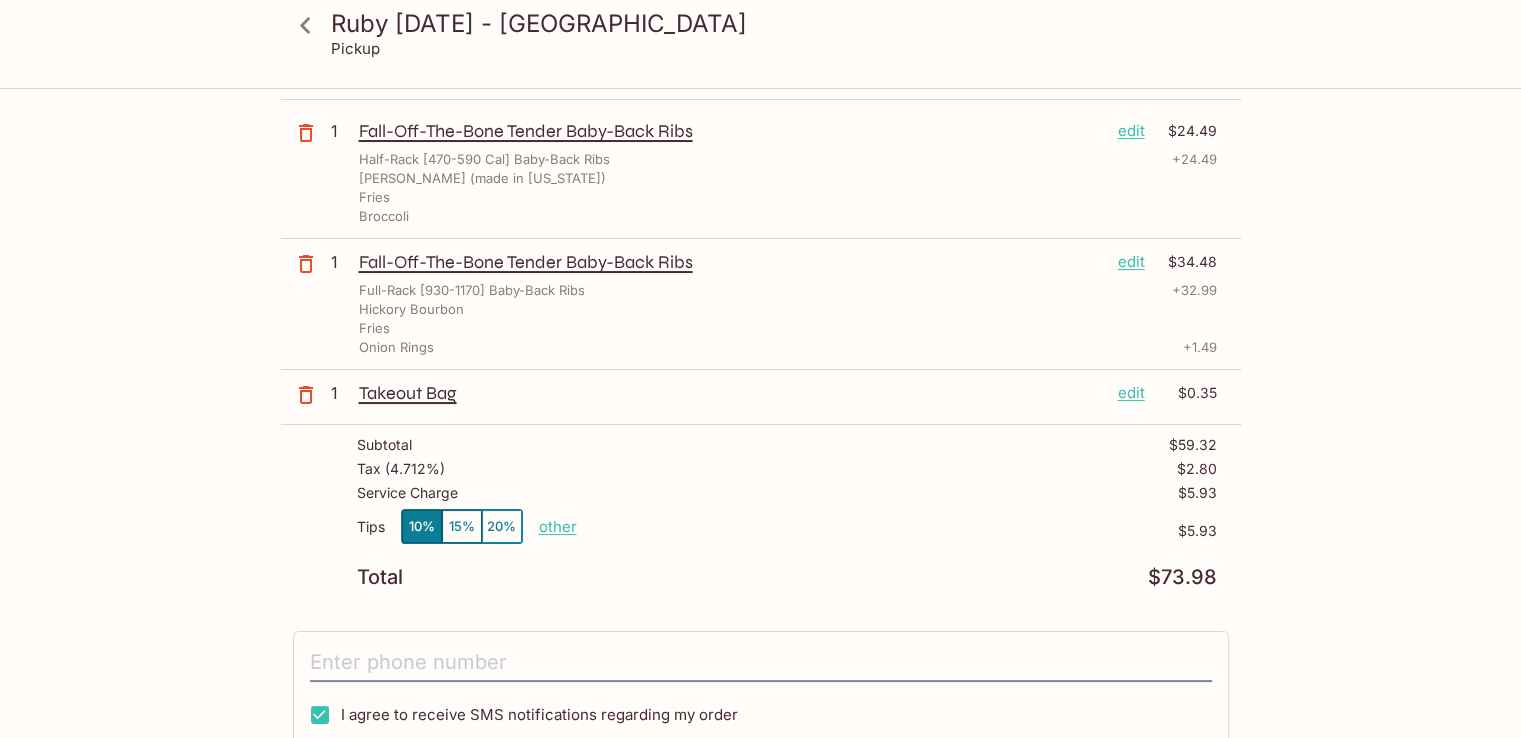 click on "10%" at bounding box center [422, 526] 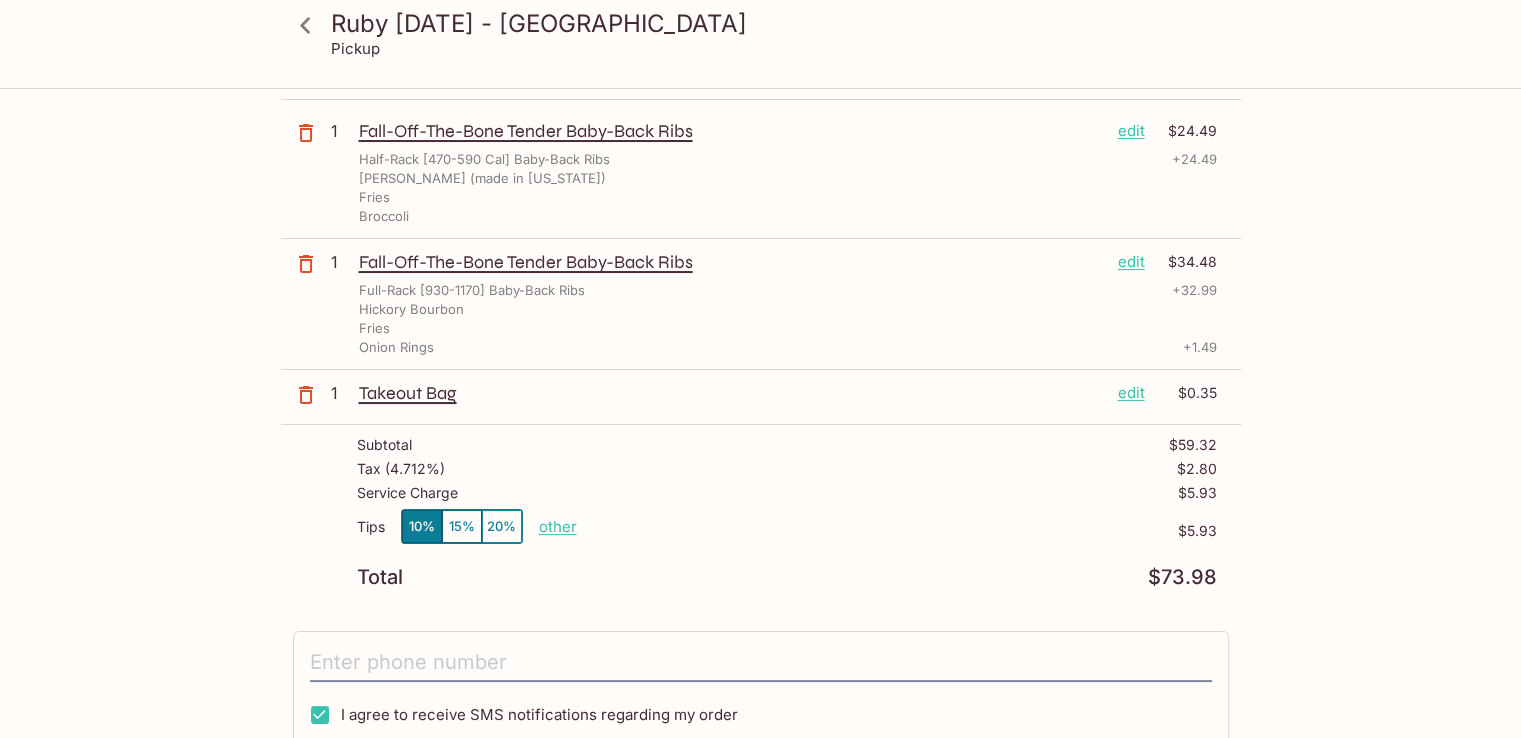 click on "15%" at bounding box center [462, 526] 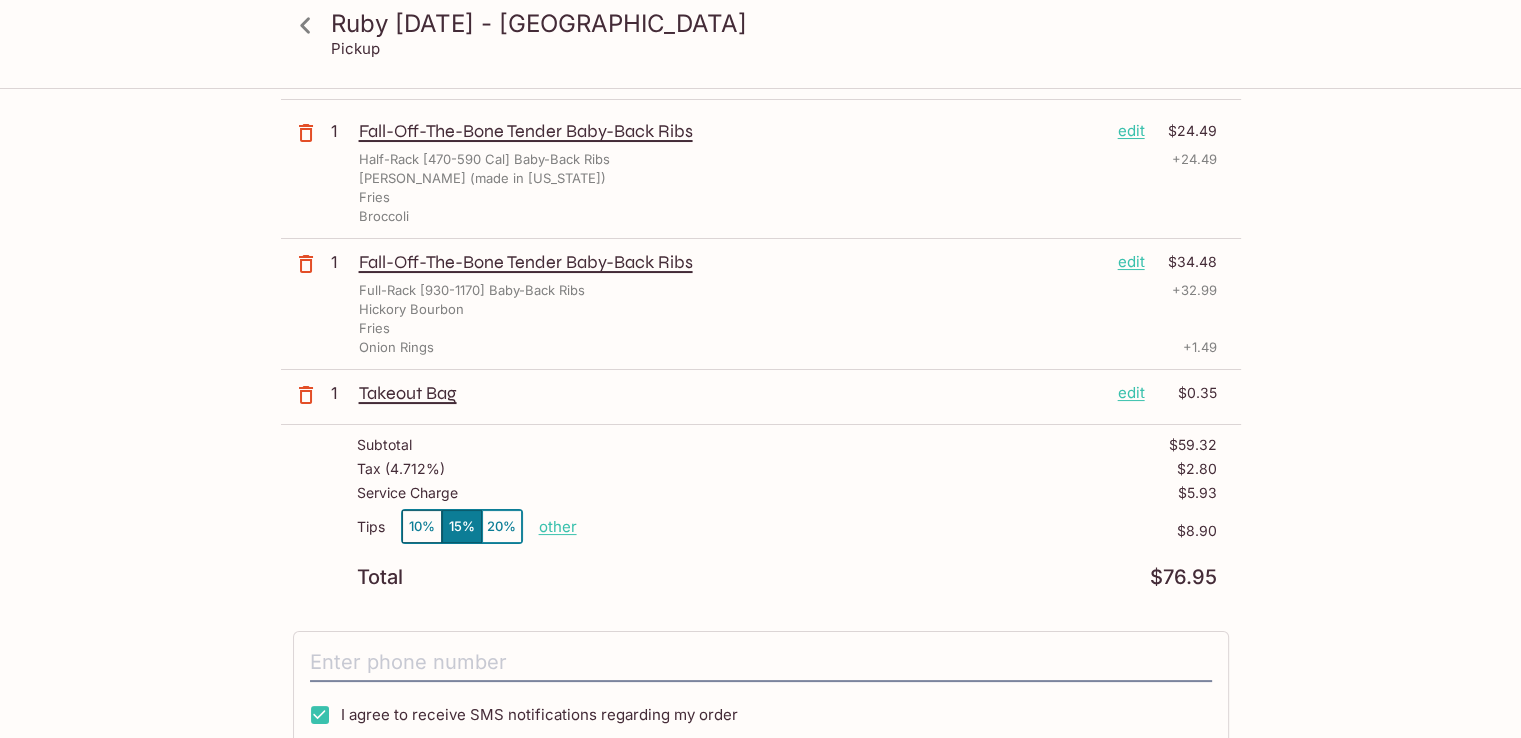 click on "10%" at bounding box center [422, 526] 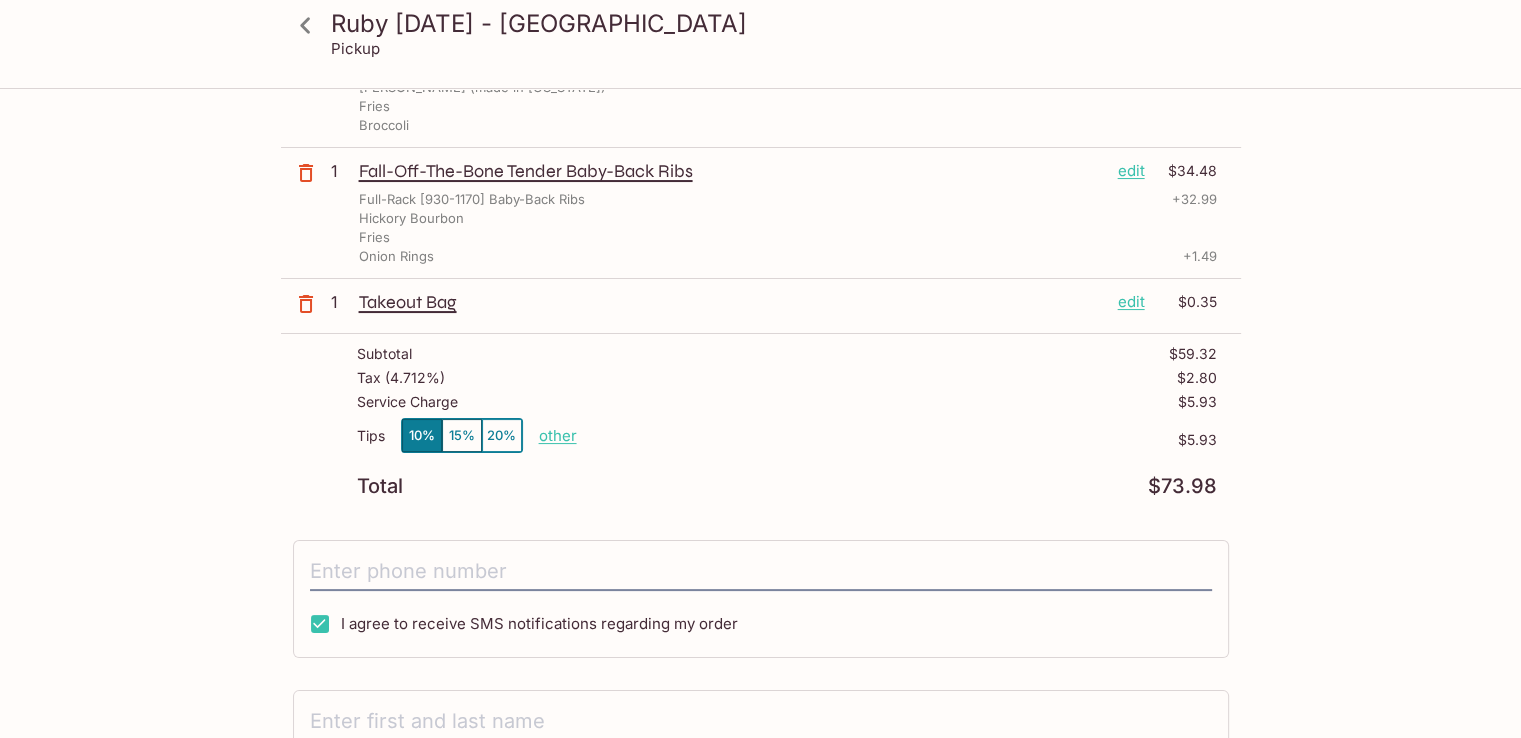scroll, scrollTop: 200, scrollLeft: 0, axis: vertical 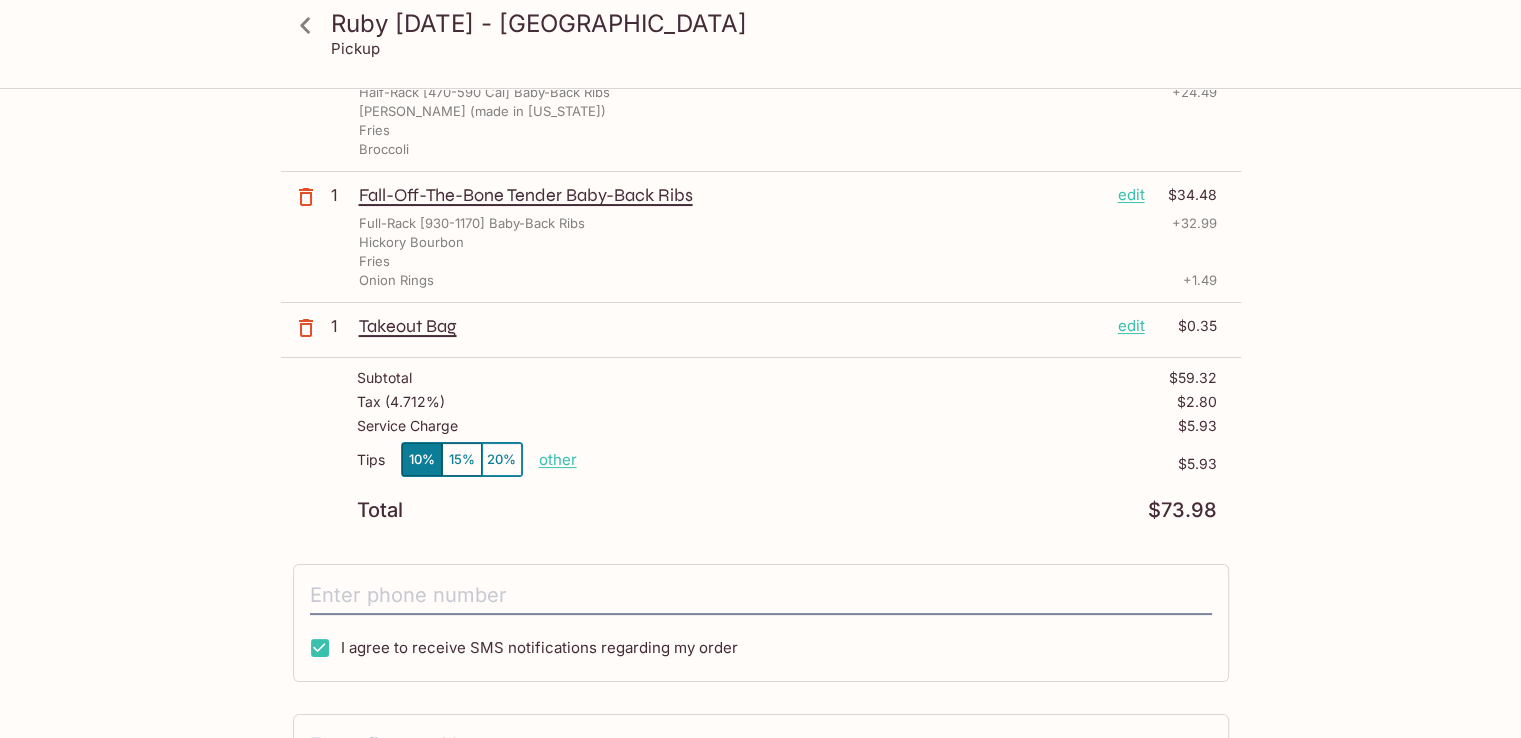 click on "other" at bounding box center [558, 459] 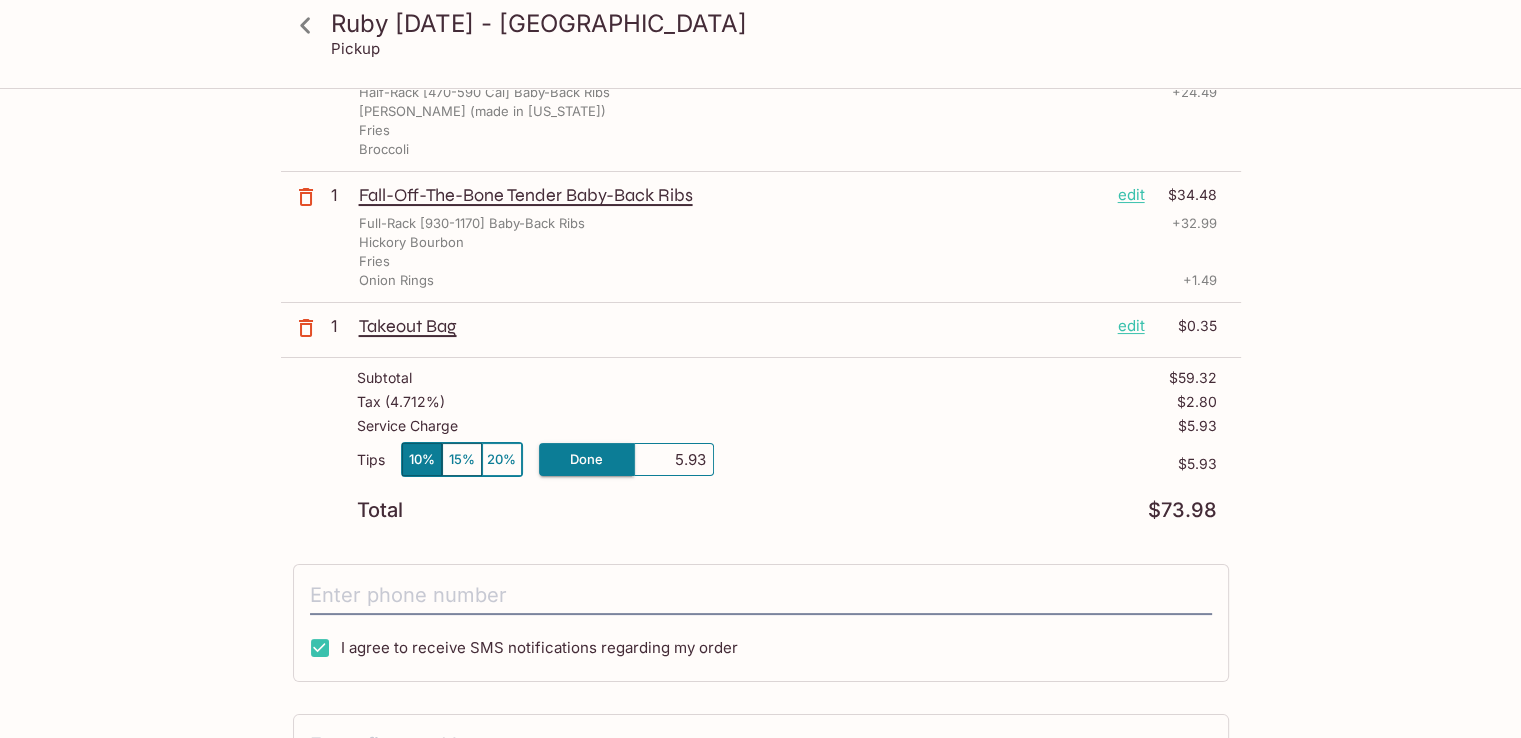 click on "5.93" at bounding box center (674, 460) 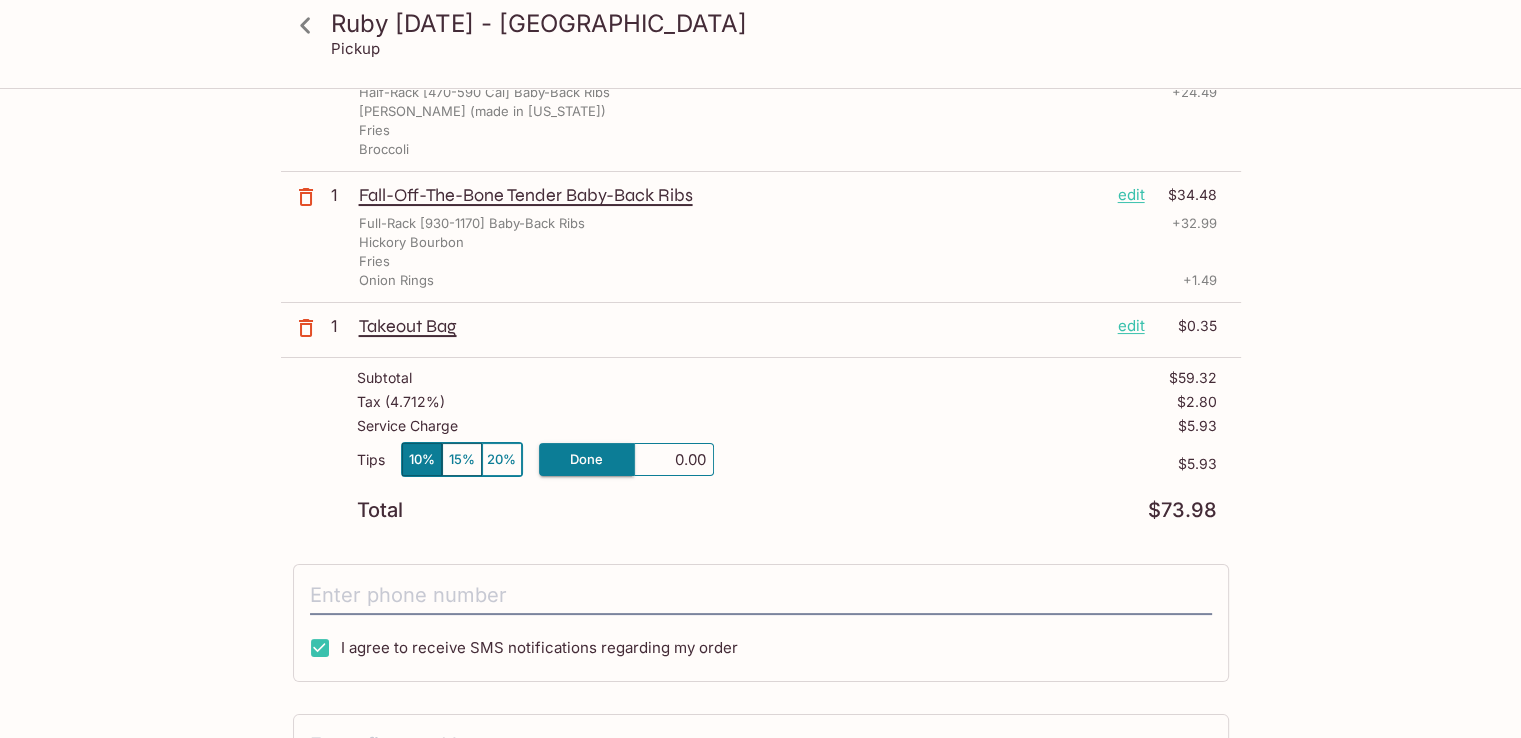 type on "0.00" 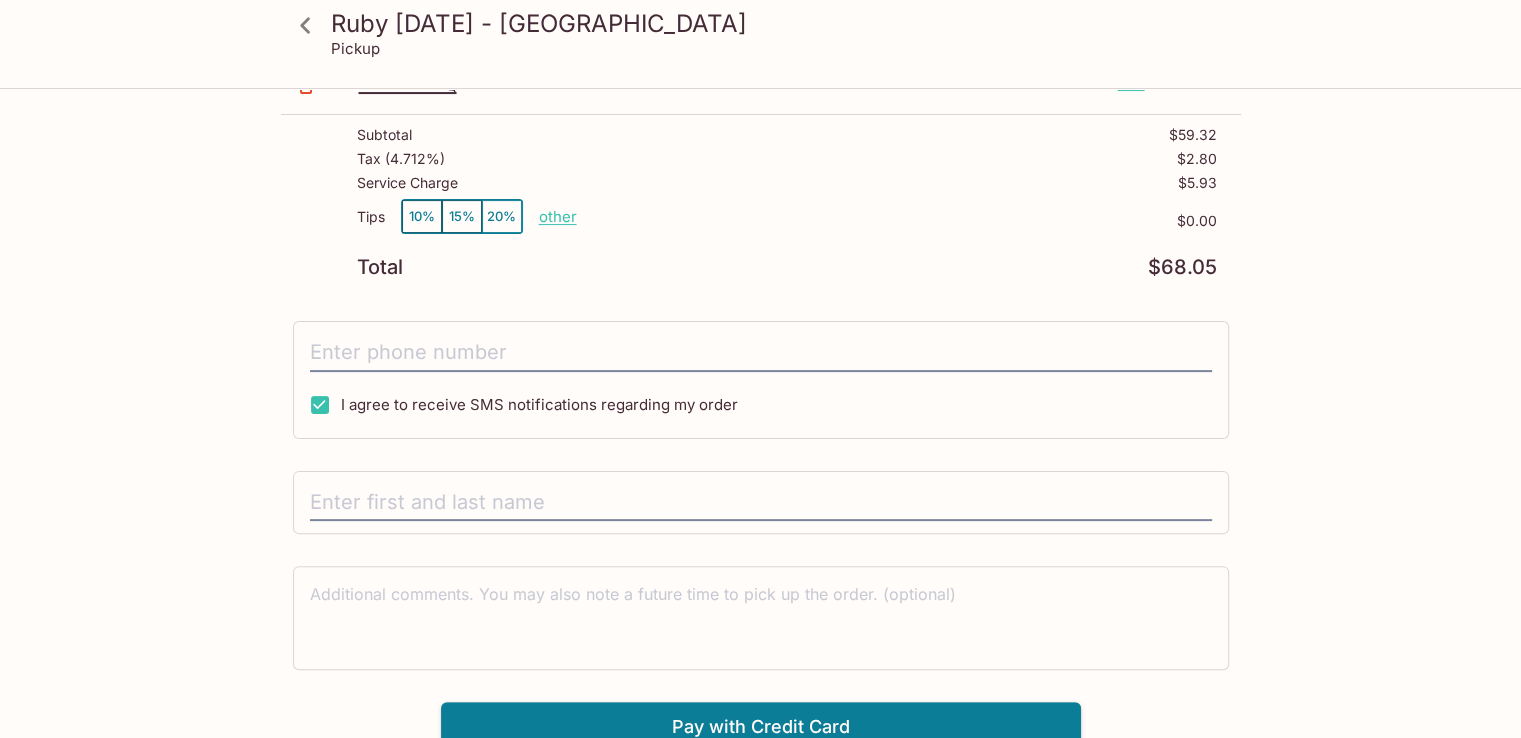 scroll, scrollTop: 453, scrollLeft: 0, axis: vertical 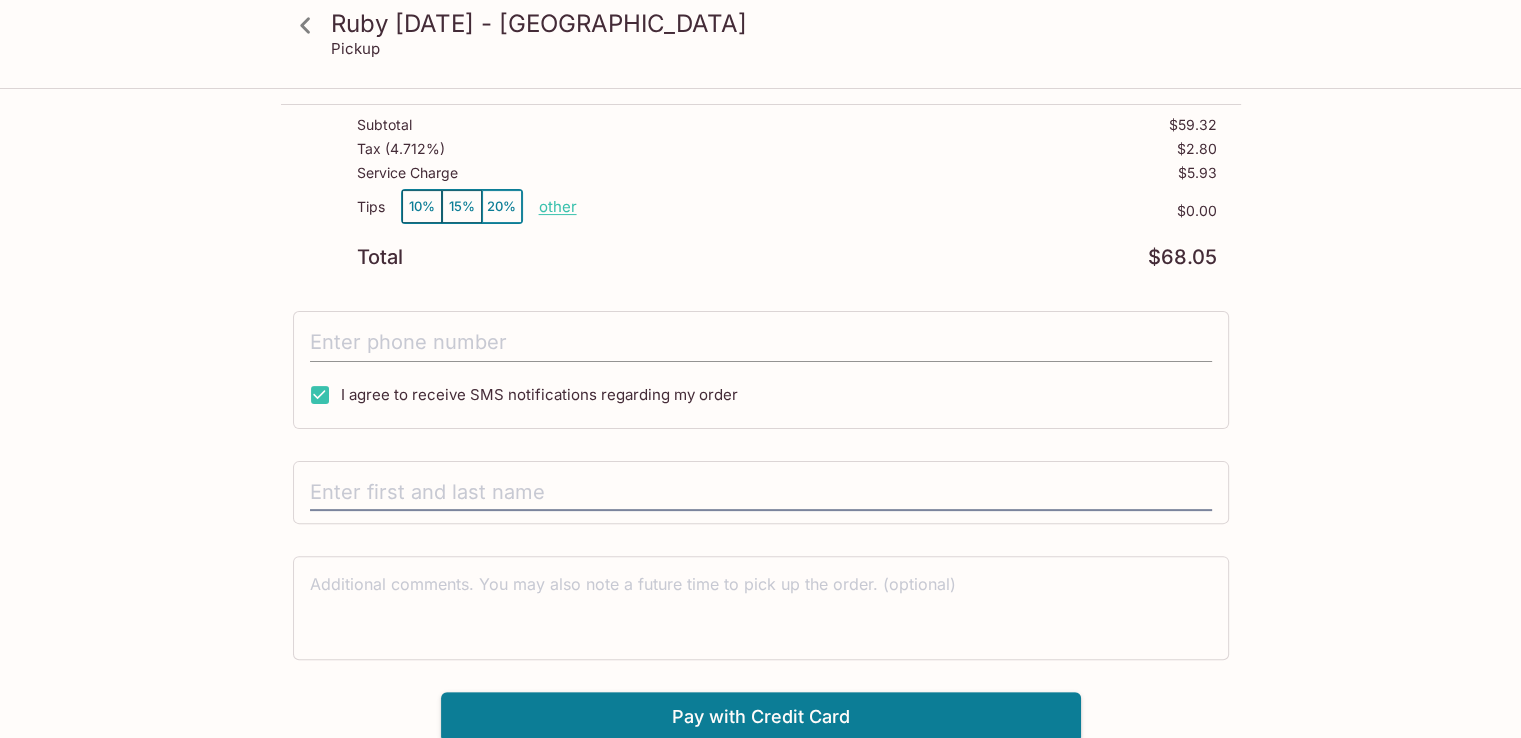 click at bounding box center [761, 343] 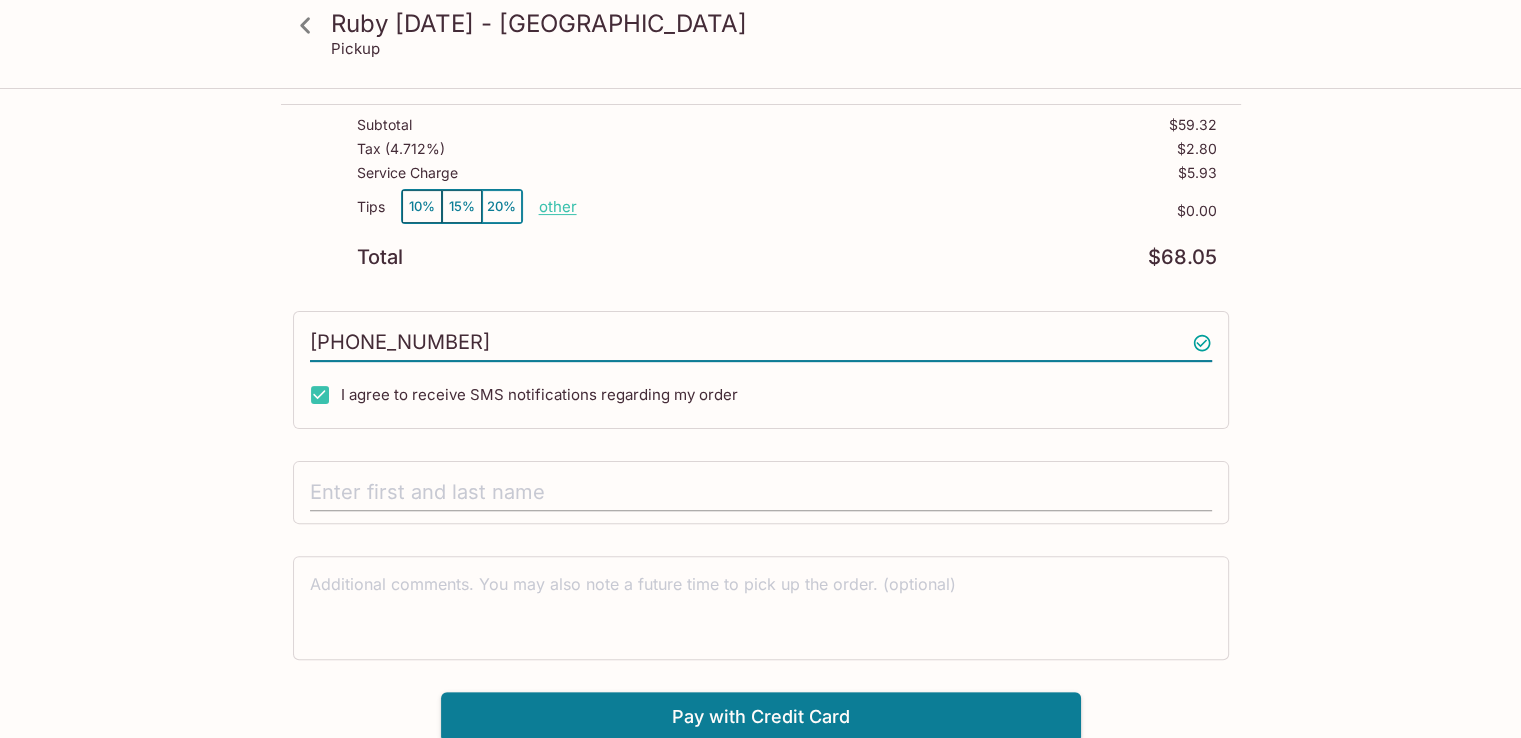 type on "[PHONE_NUMBER]" 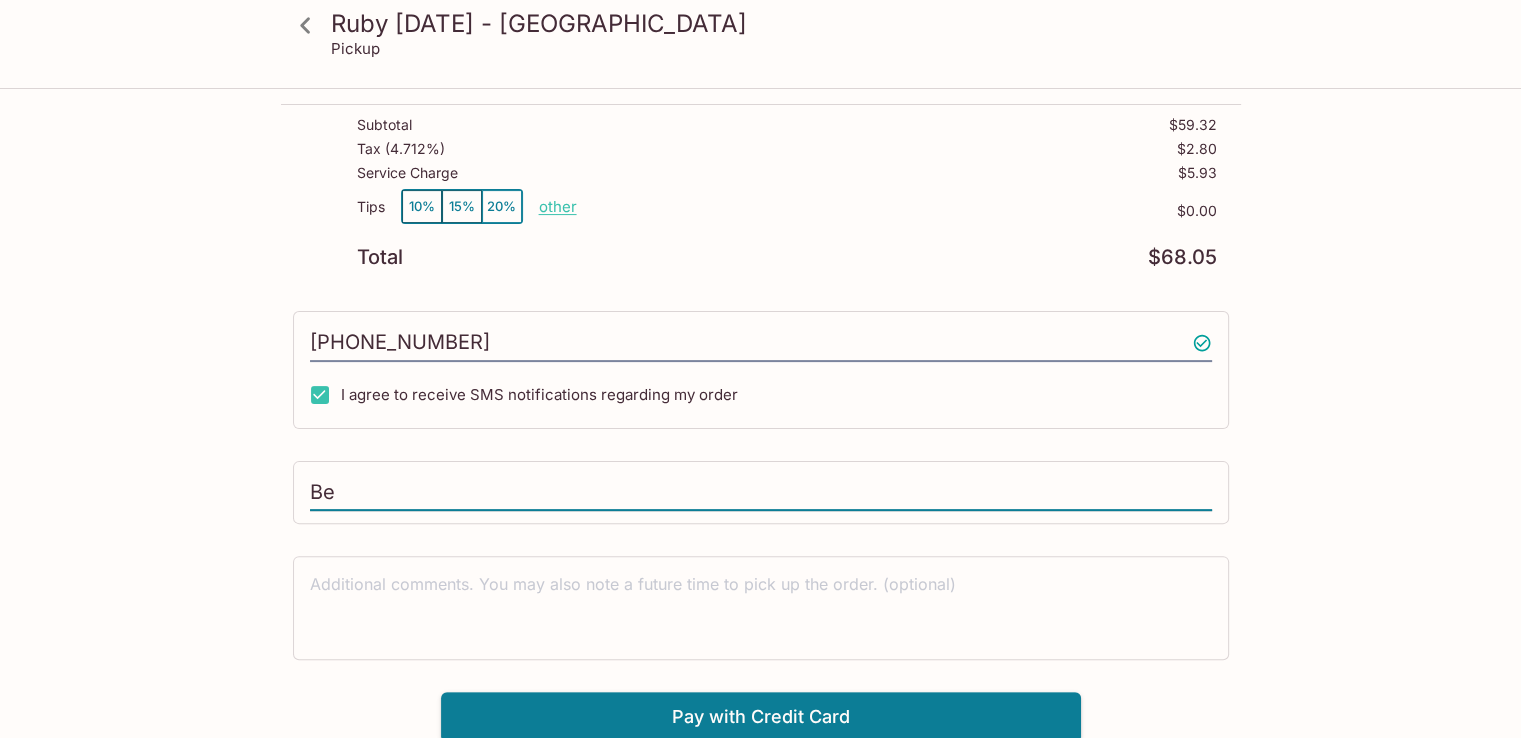 type on "B" 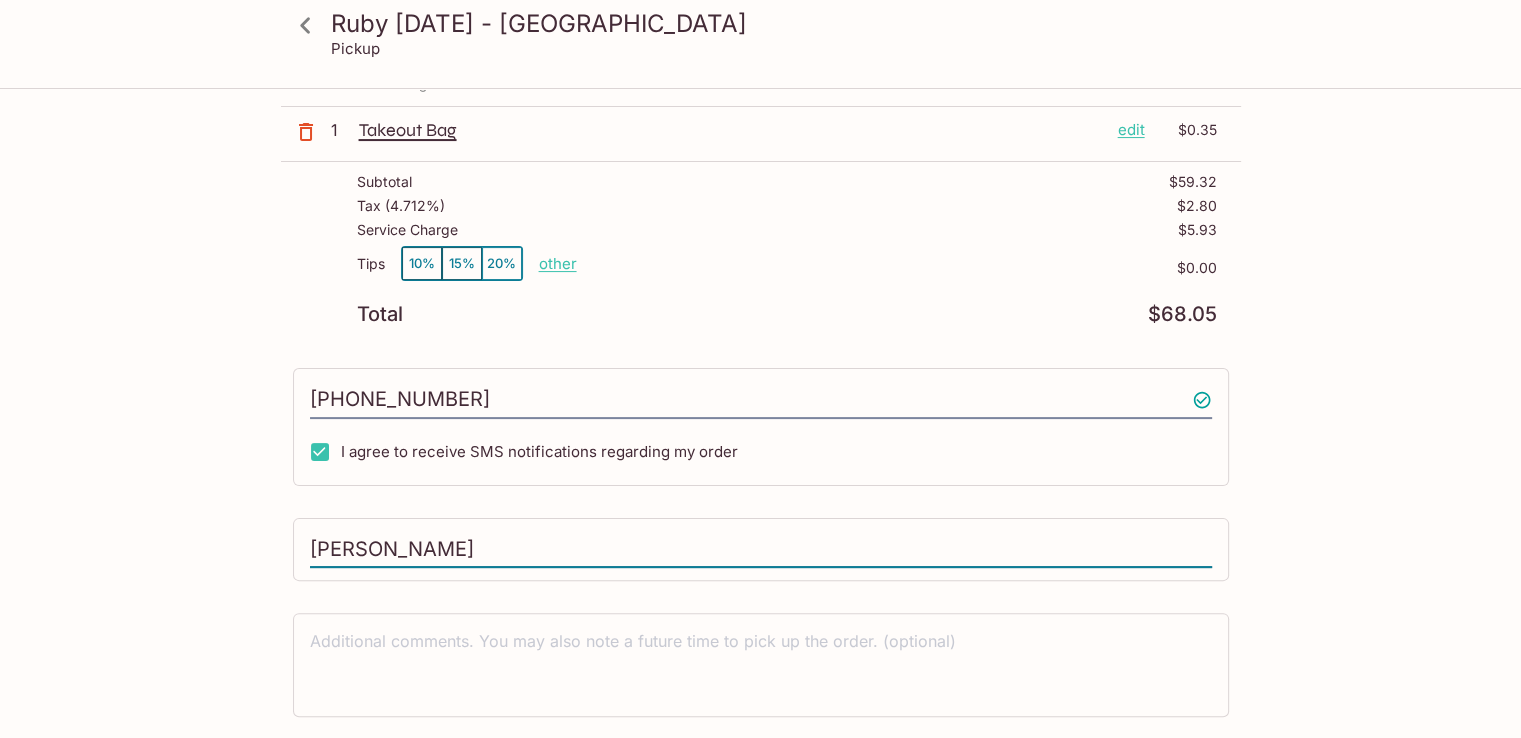 scroll, scrollTop: 453, scrollLeft: 0, axis: vertical 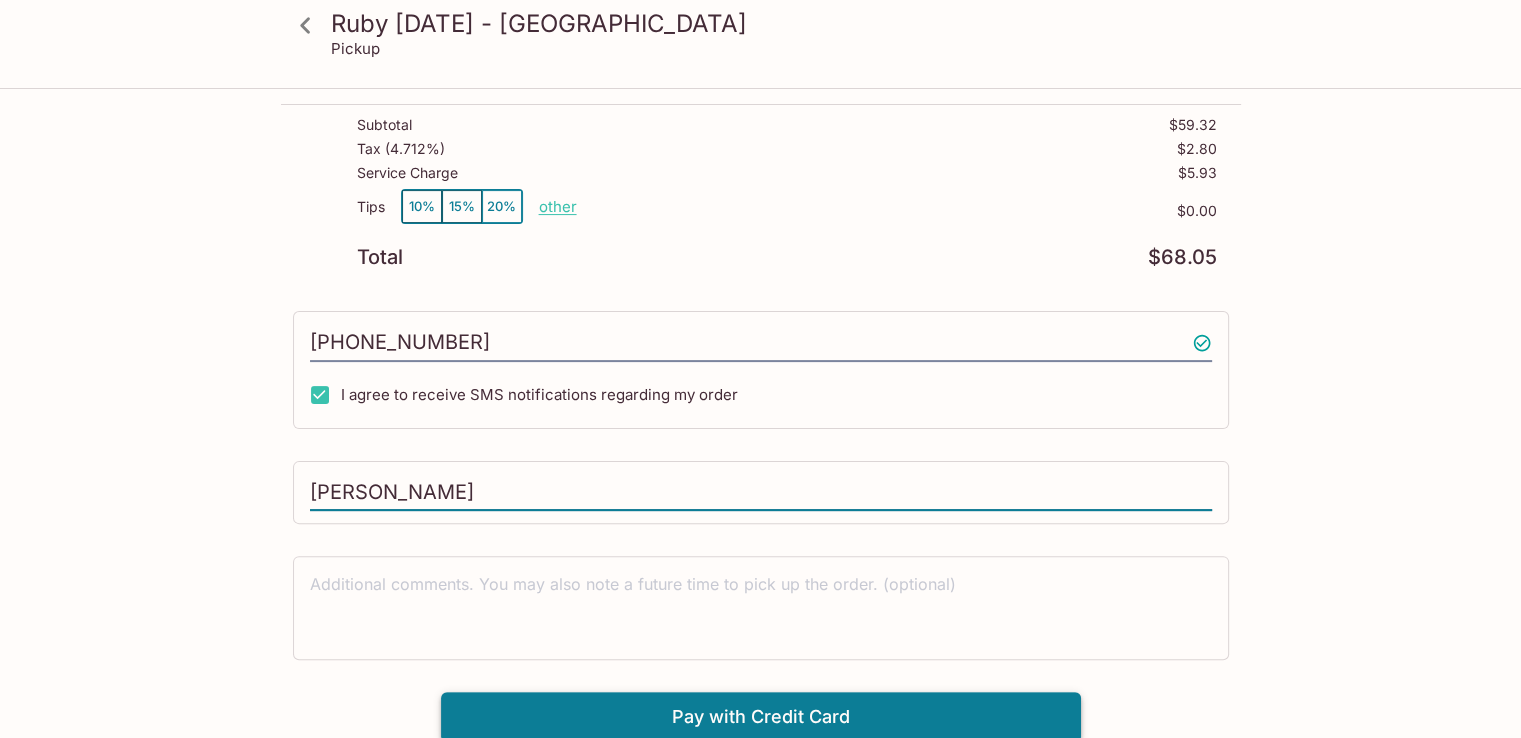 type on "[PERSON_NAME]" 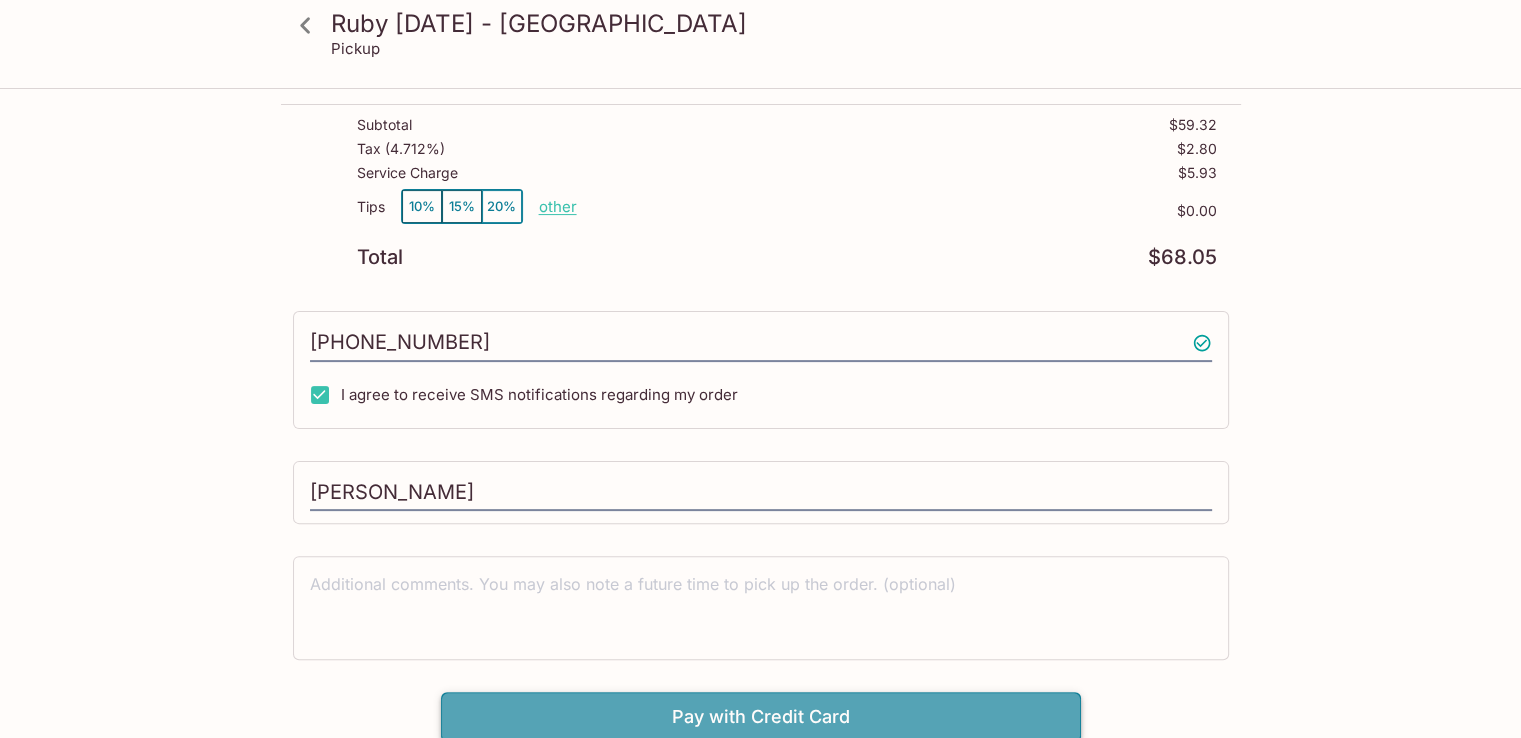 click on "Pay with Credit Card" at bounding box center (761, 717) 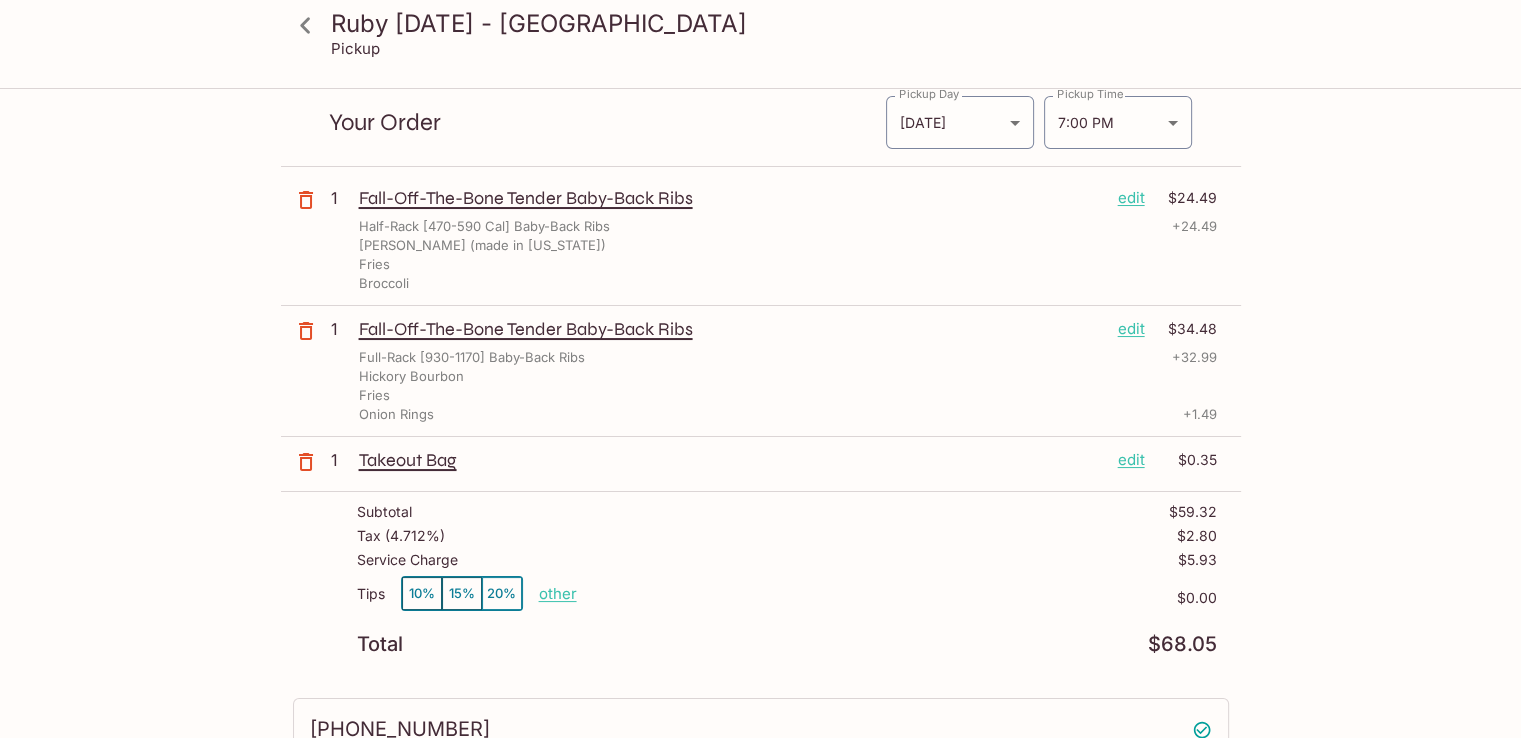 scroll, scrollTop: 0, scrollLeft: 0, axis: both 